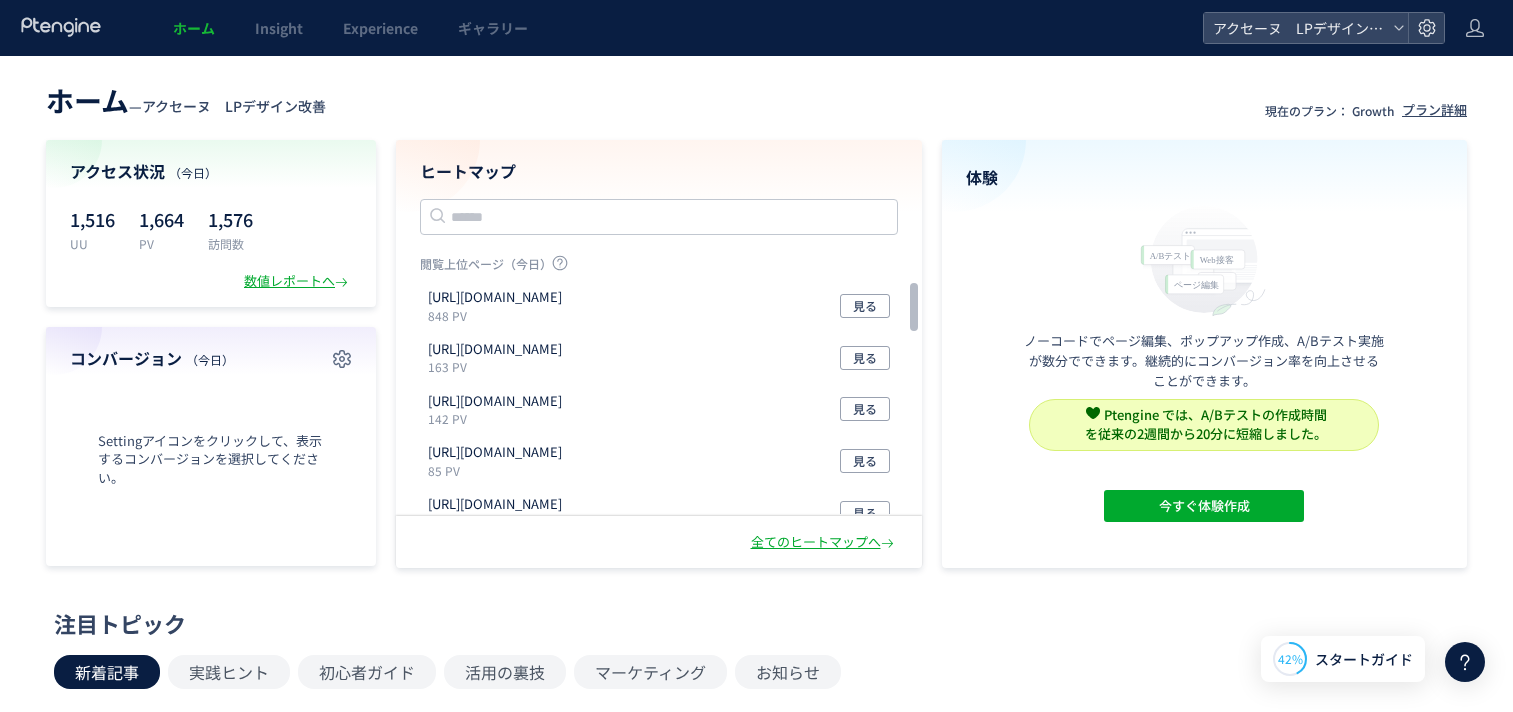 scroll, scrollTop: 0, scrollLeft: 0, axis: both 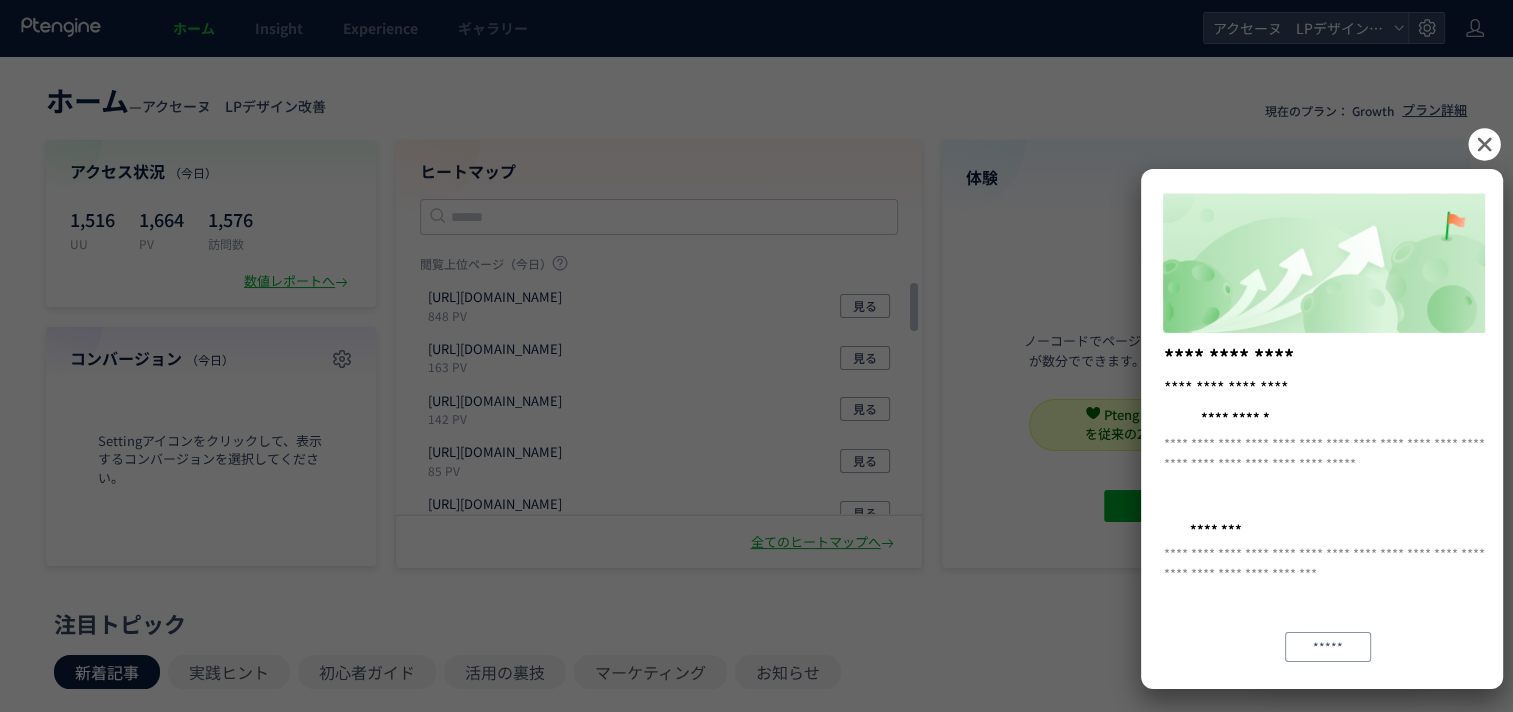 click 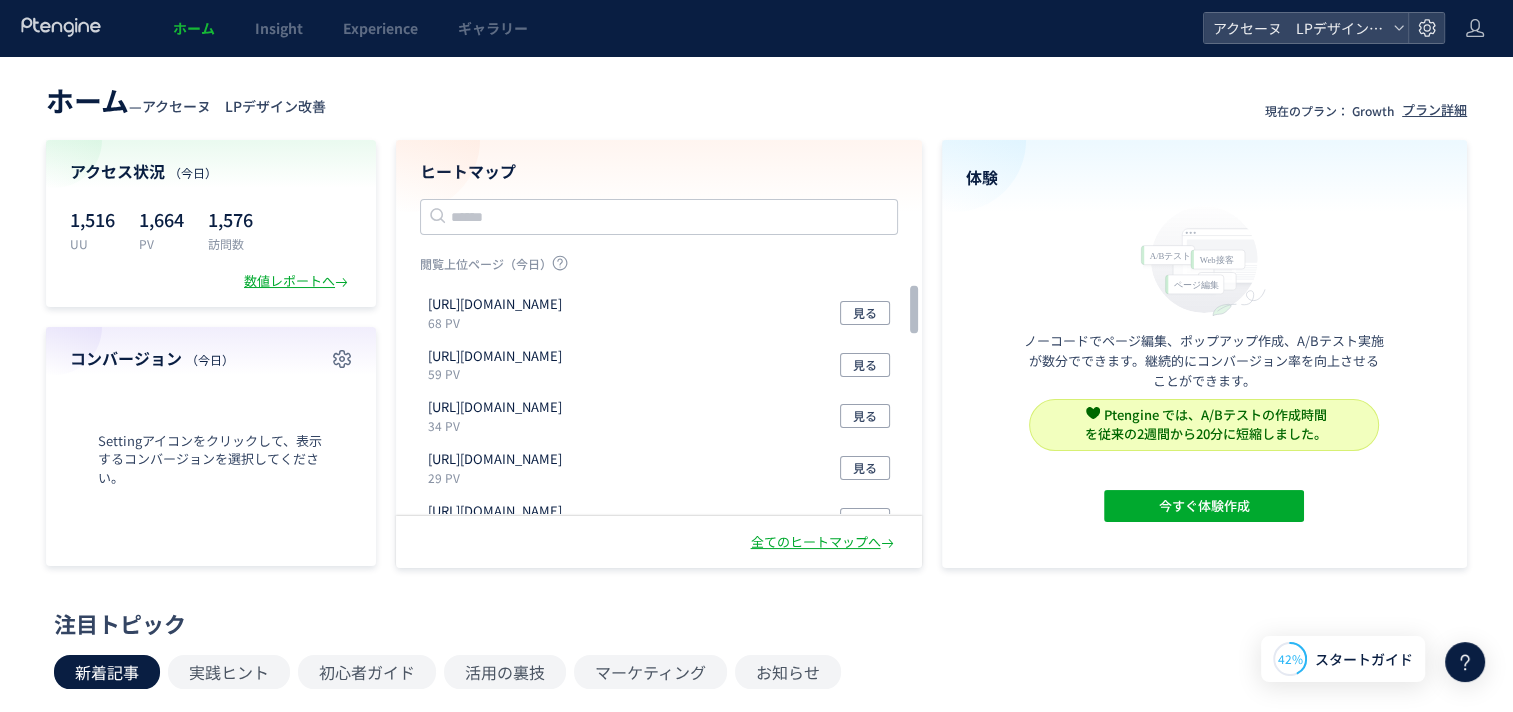 scroll, scrollTop: 0, scrollLeft: 0, axis: both 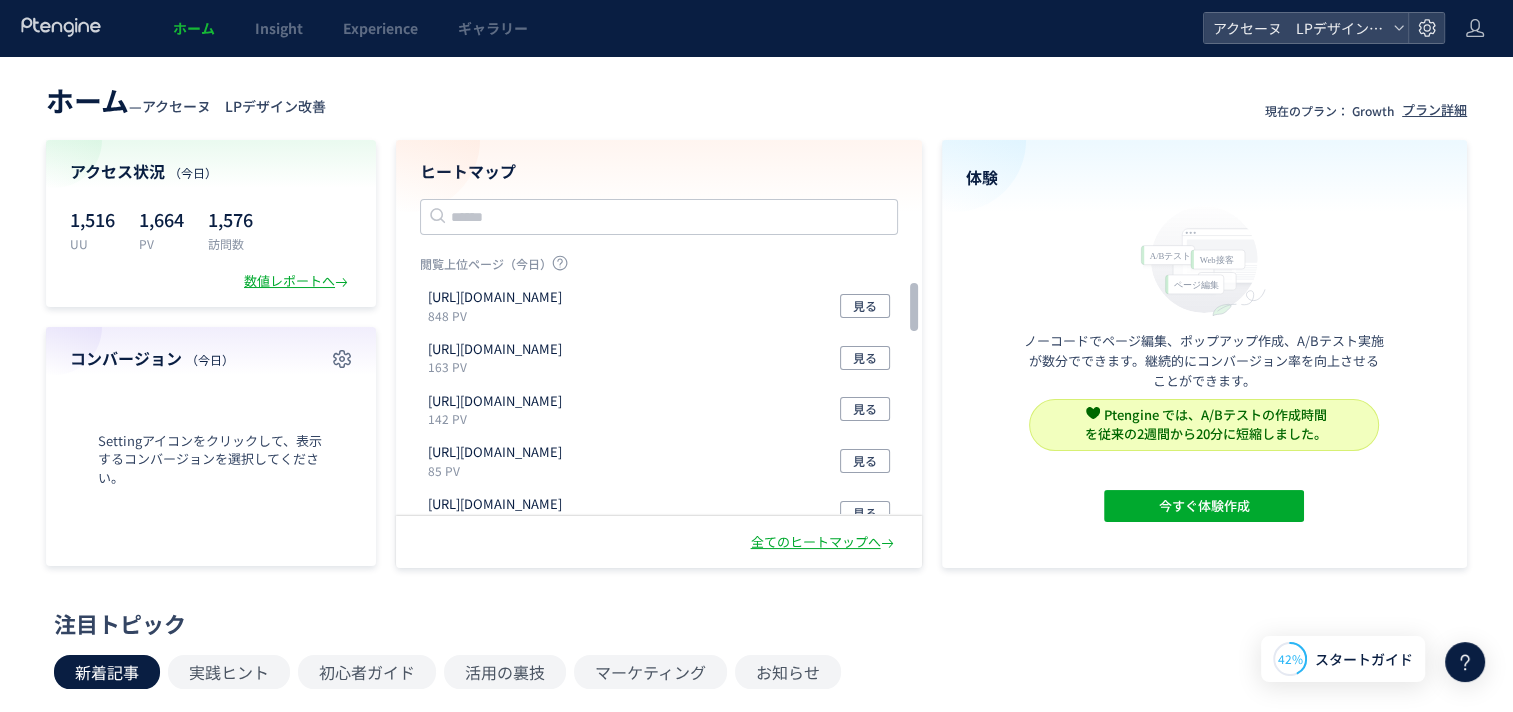 click on "アクセーヌ　LPデザイン改善" at bounding box center (234, 106) 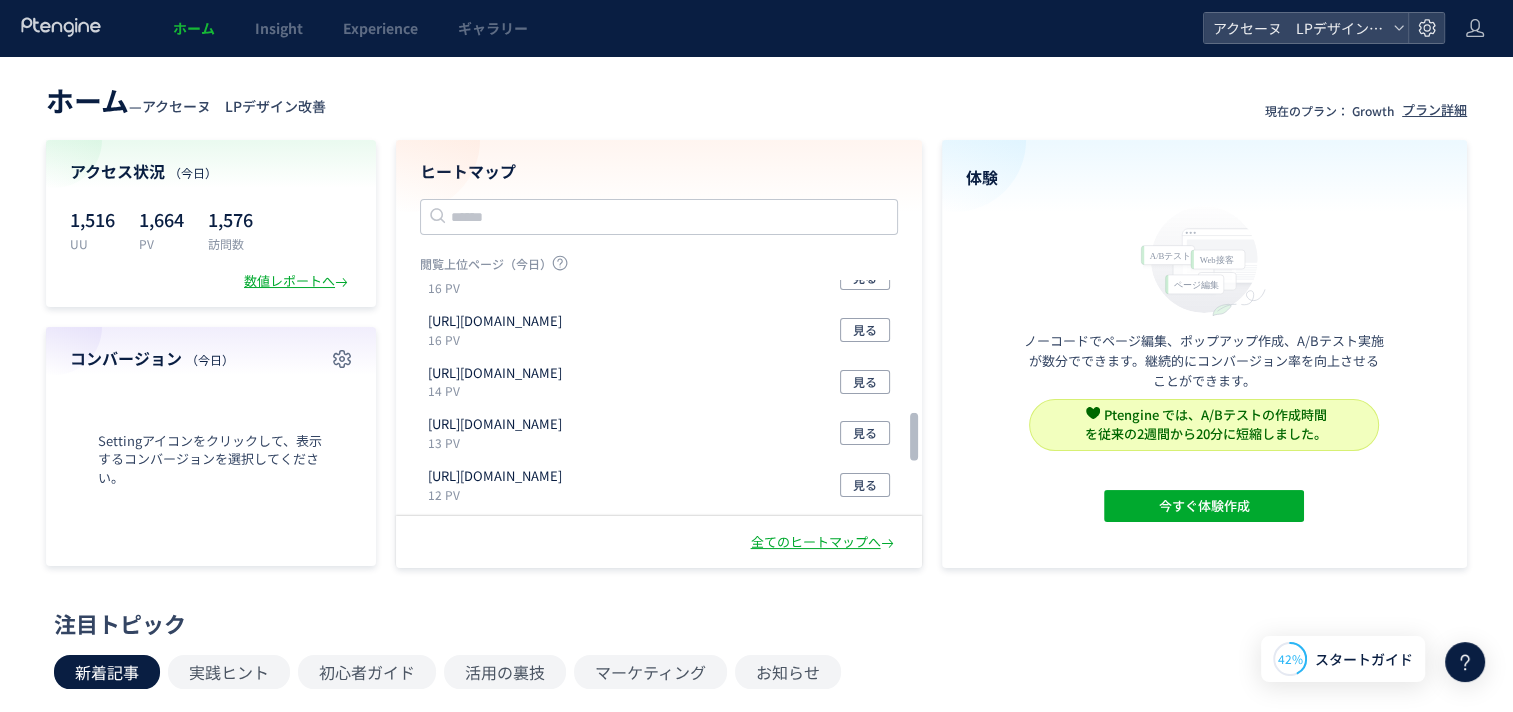 scroll, scrollTop: 985, scrollLeft: 0, axis: vertical 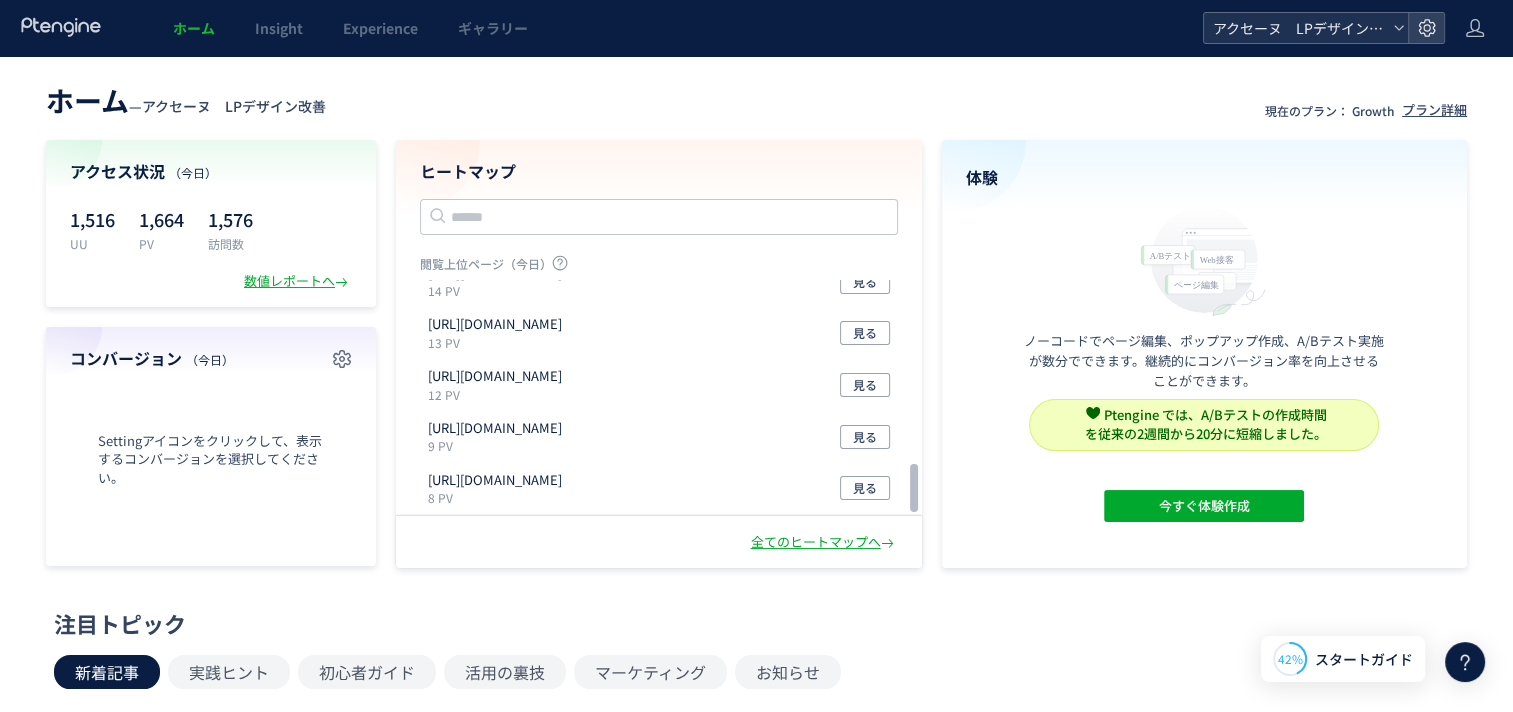 click on "アクセーヌ　LPデザイン改善" at bounding box center [1296, 28] 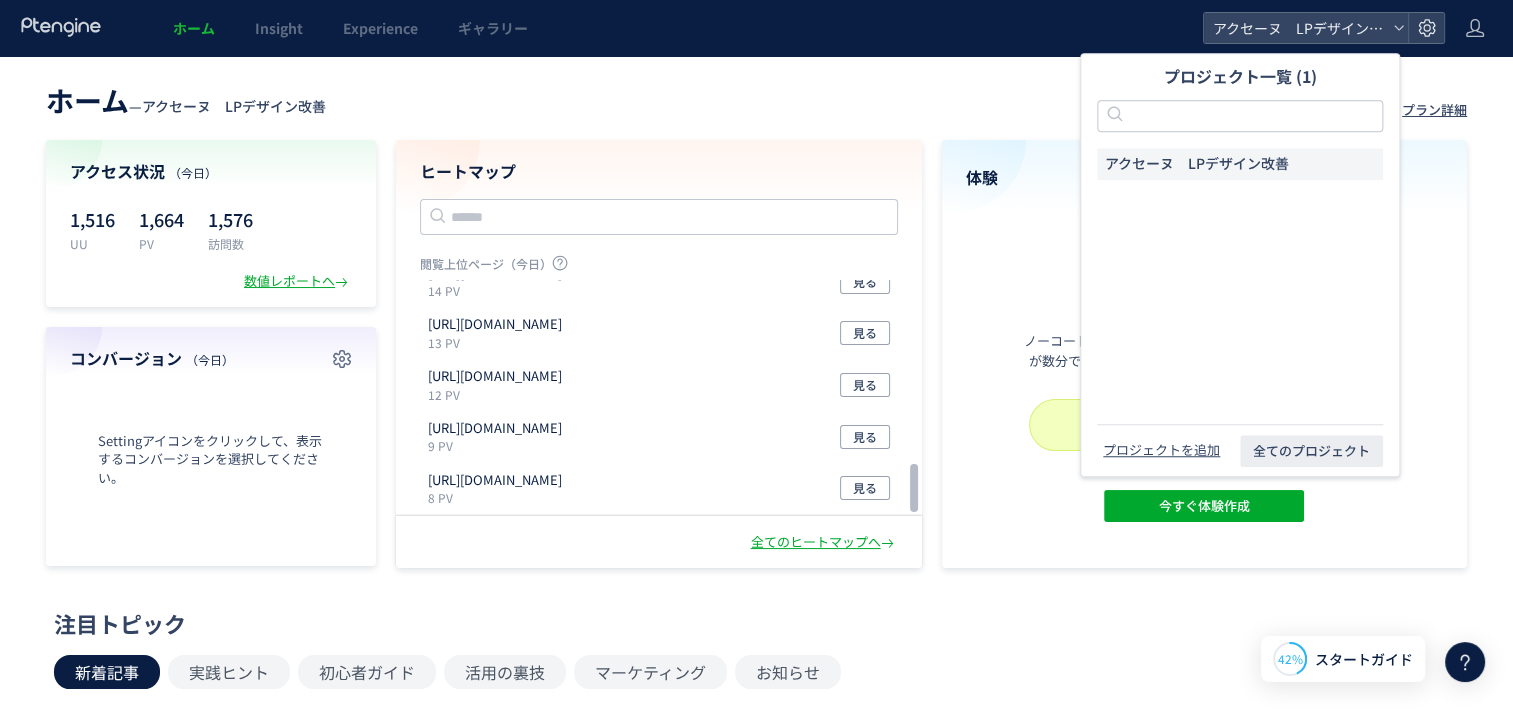 click on "アクセーヌ　LPデザイン改善" at bounding box center [1197, 164] 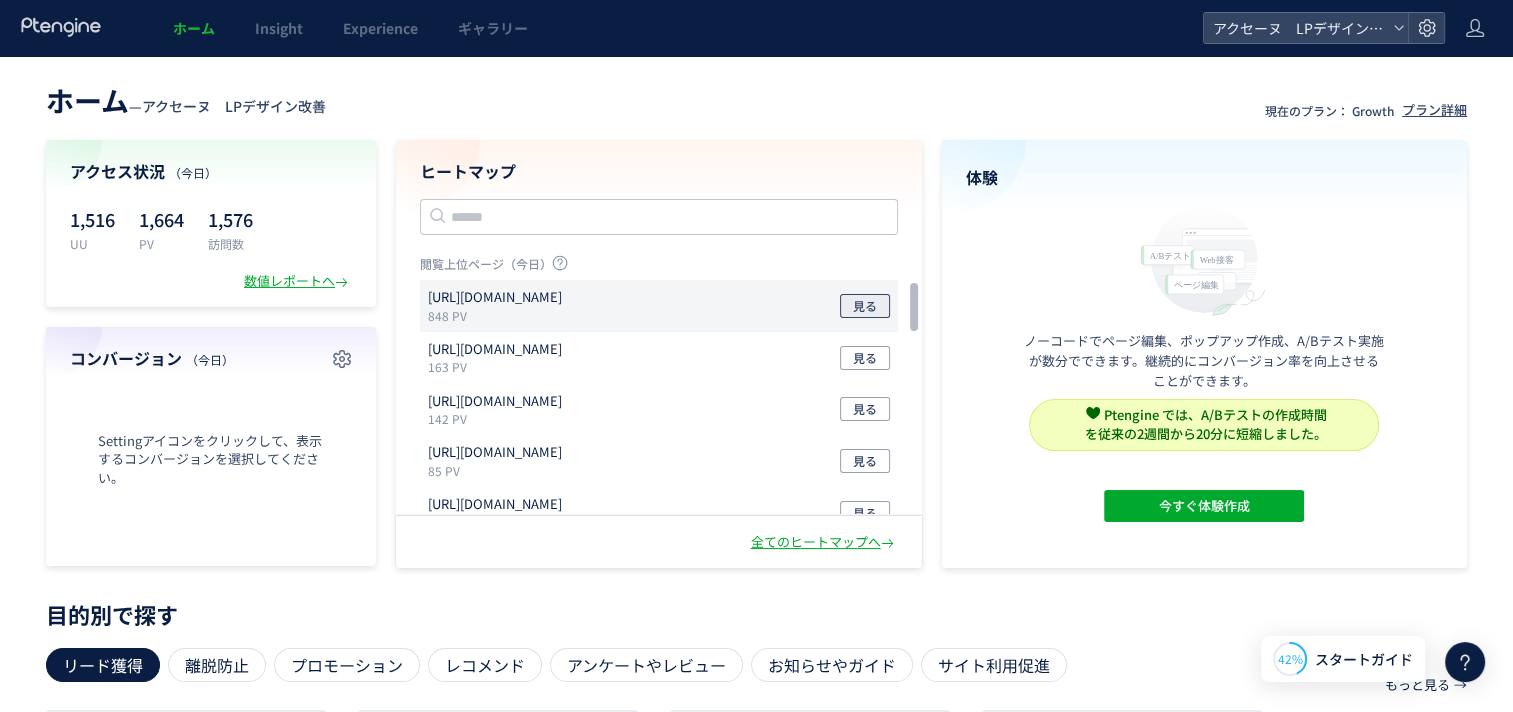 click on "見る" at bounding box center (865, 306) 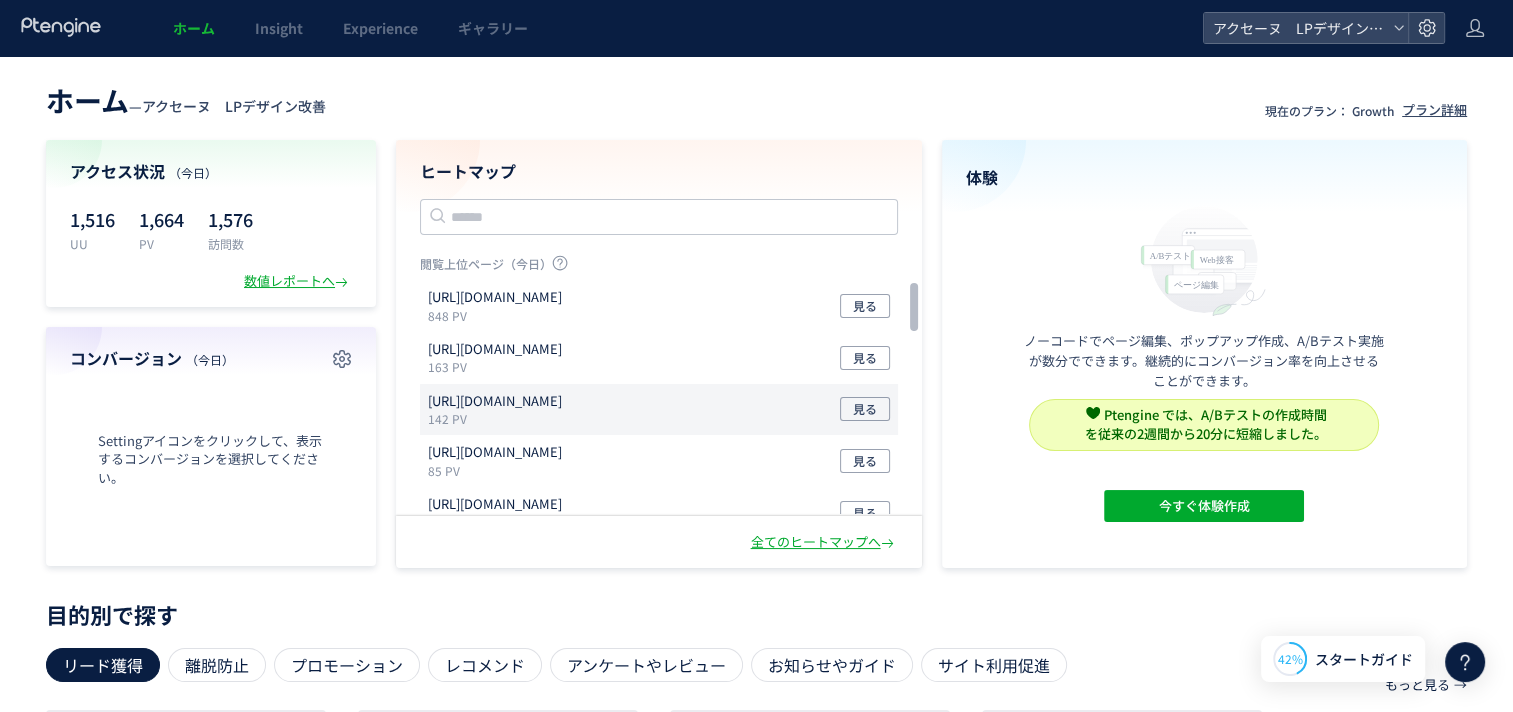 scroll, scrollTop: 500, scrollLeft: 0, axis: vertical 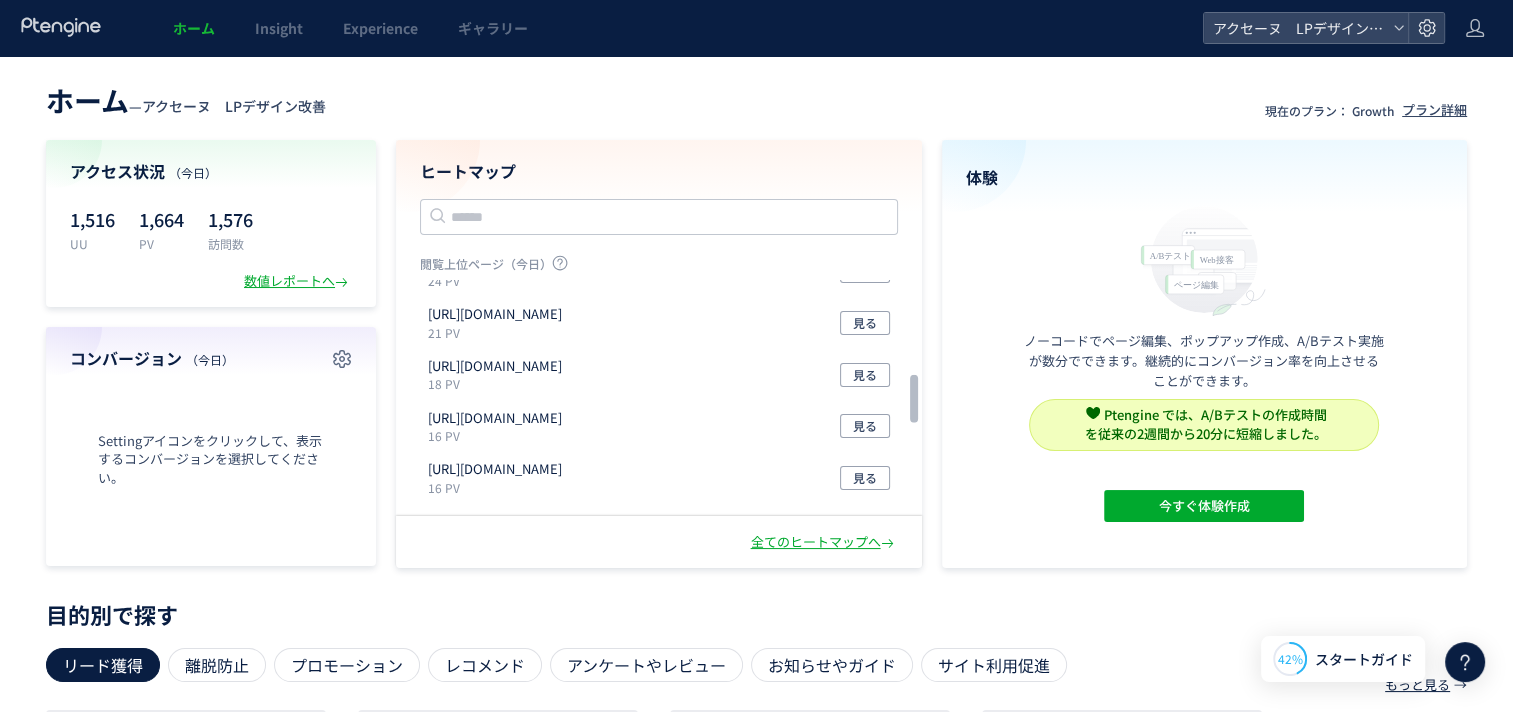 click on "もっと見る" at bounding box center [1417, 685] 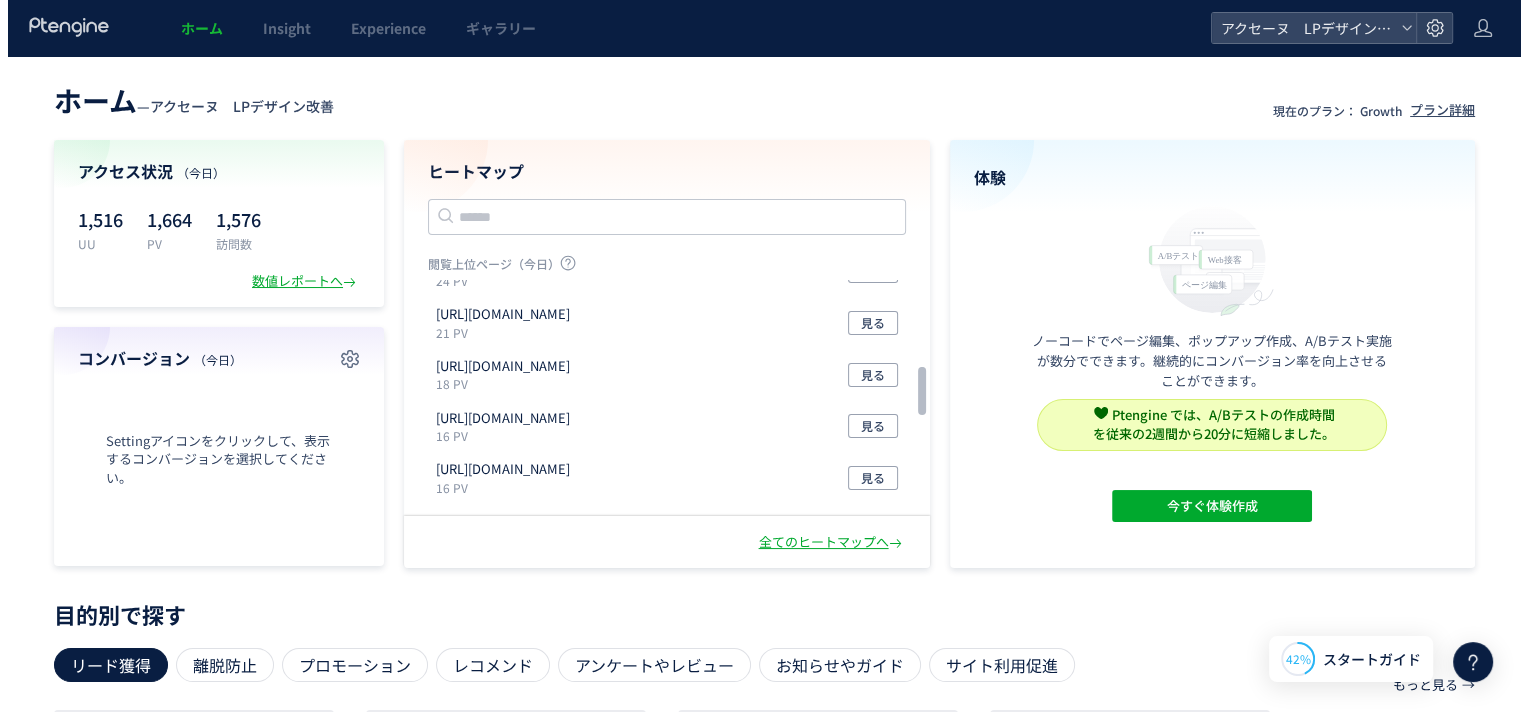 scroll, scrollTop: 400, scrollLeft: 0, axis: vertical 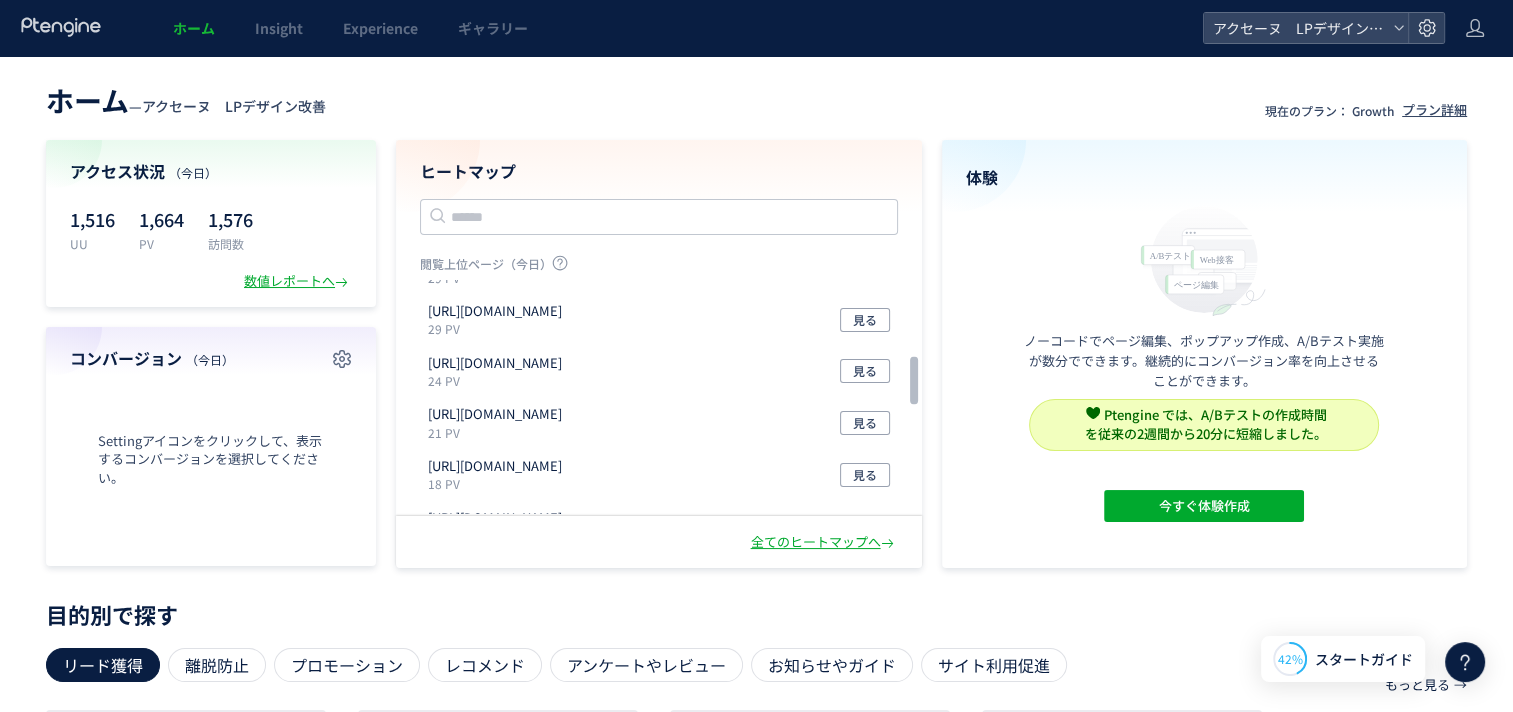 click on "ホーム  —  アクセーヌ　LPデザイン改善 現在のプラン： Growth プラン詳細 アクセス状況 （今日） 1,516 UU 1,664 PV 1,576 訪問数 数値レポートへ  コンバージョン （今日） Settingアイコンをクリックして、表示するコンバージョンを選択してください。 ヒートマップ 閲覧上位ページ（今日）  [URL][DOMAIN_NAME] 848 PV 見る [URL][DOMAIN_NAME] 163 PV 見る [URL][DOMAIN_NAME] 142 PV 見る [URL][DOMAIN_NAME] 85 PV 見る [URL][DOMAIN_NAME] 68 PV 見る [URL][DOMAIN_NAME] 59 PV 見る [URL][DOMAIN_NAME] 34 PV 見る [URL][DOMAIN_NAME] 29 PV 見る 29 PV 見る 24 PV 見る 21 PV" 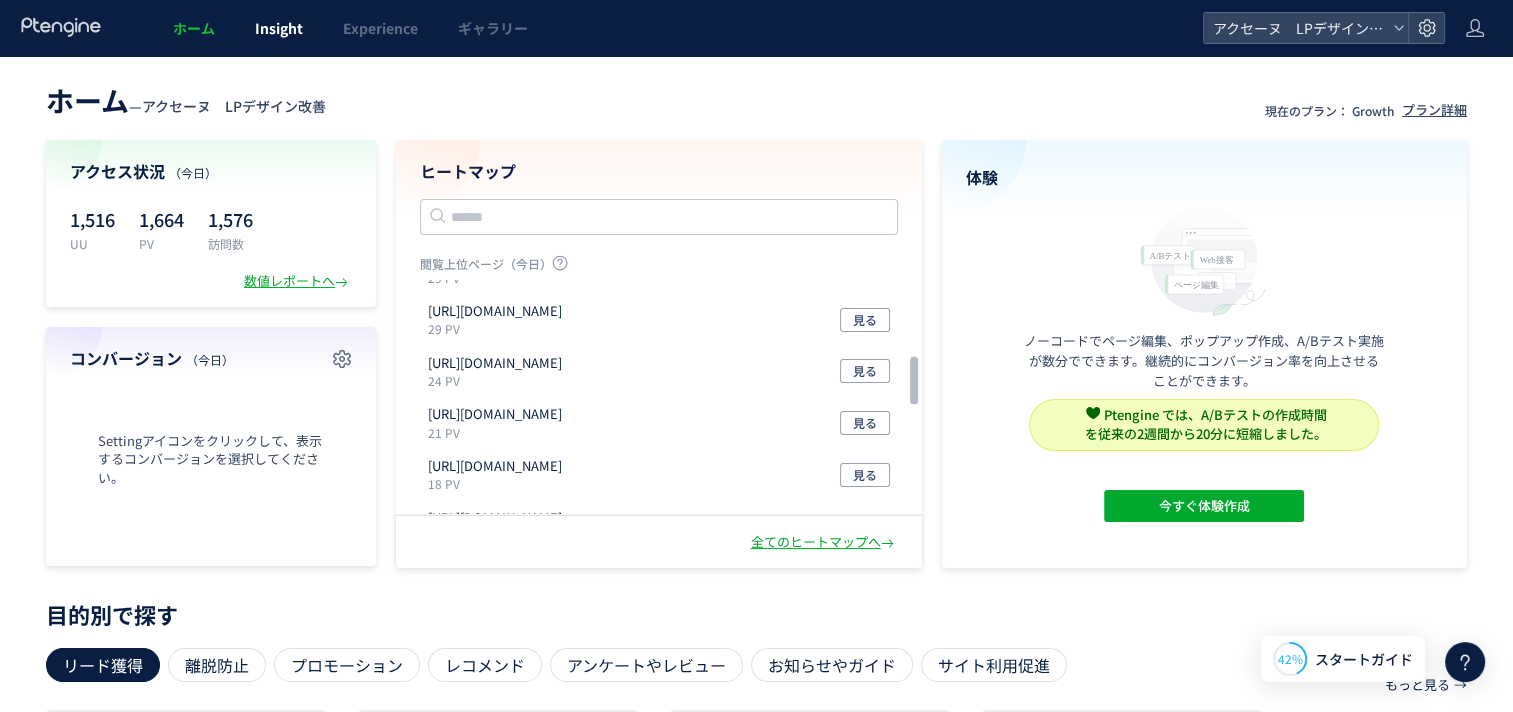 click on "Insight" at bounding box center [279, 28] 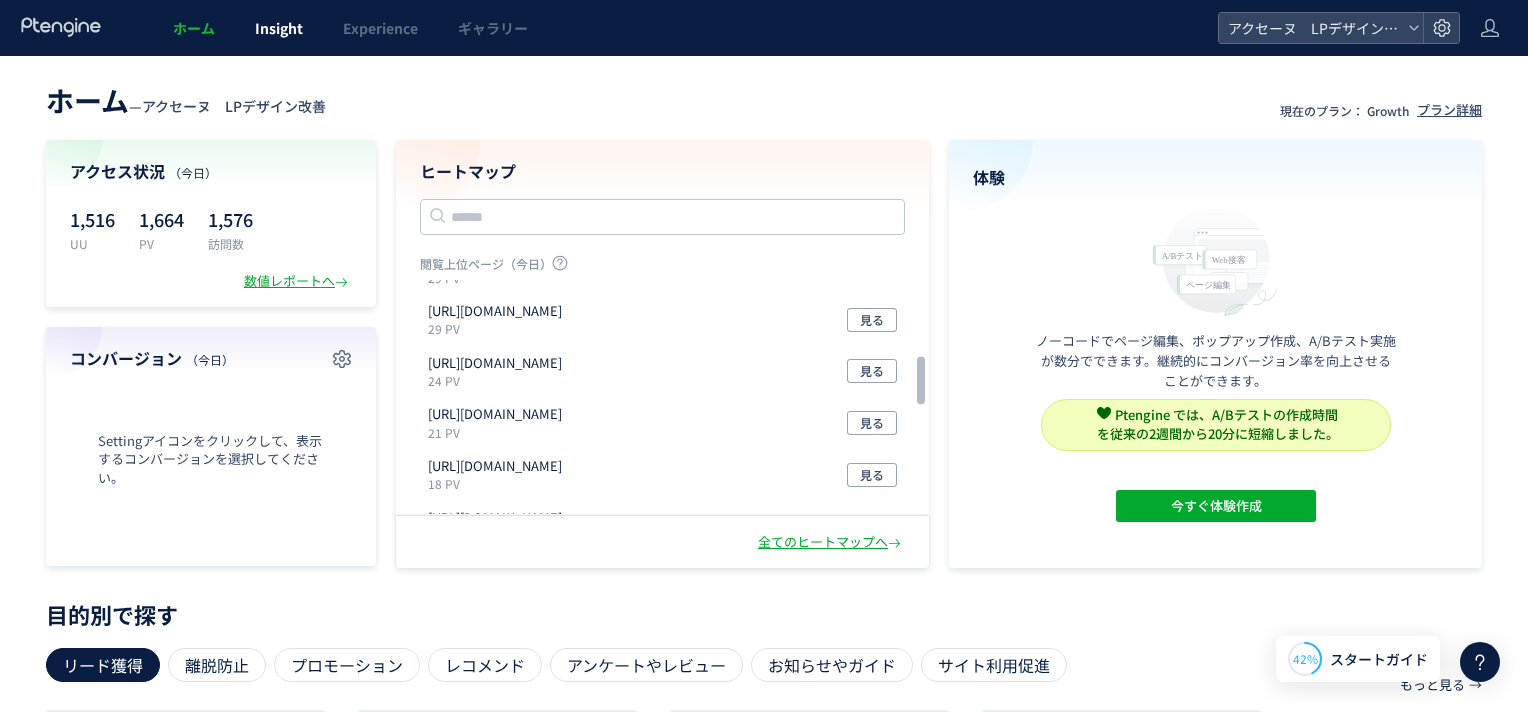 scroll, scrollTop: 381, scrollLeft: 0, axis: vertical 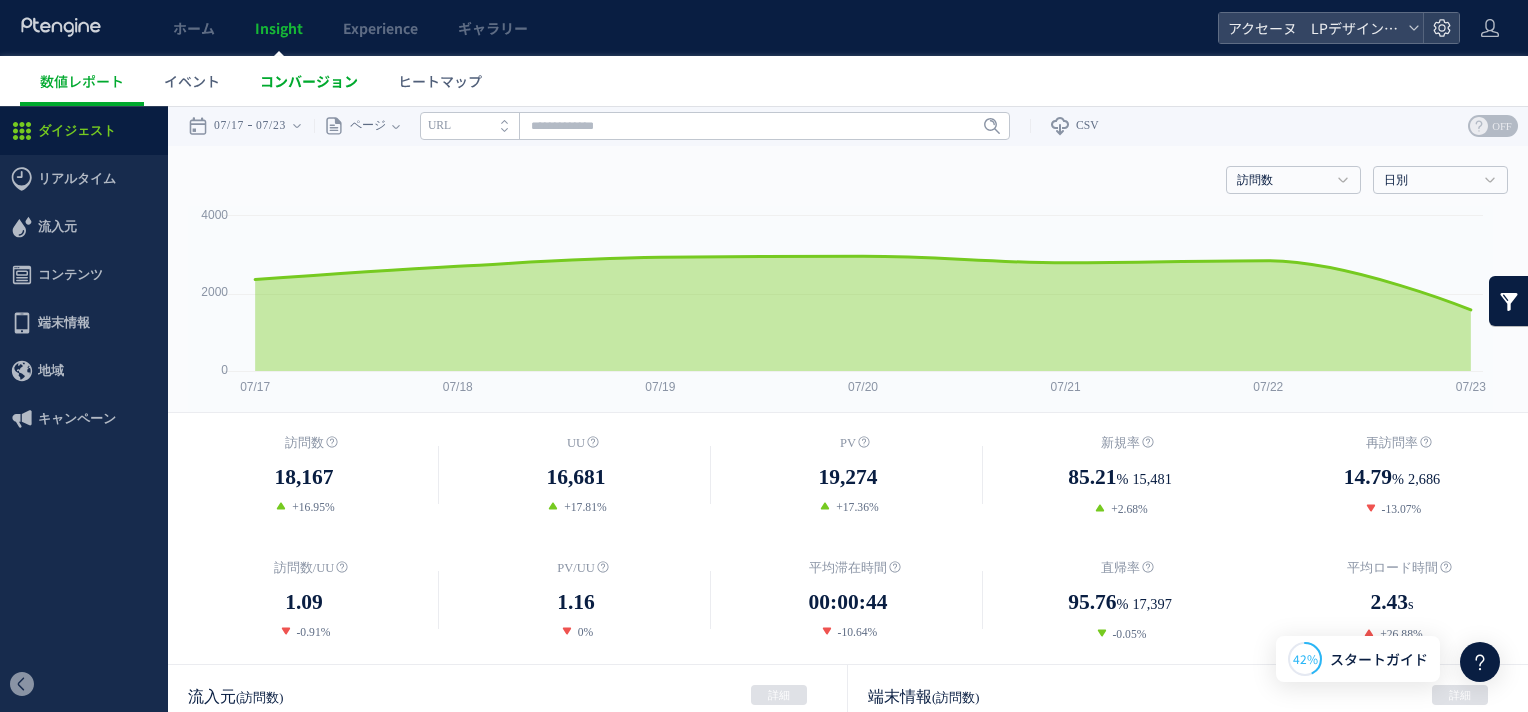 click on "コンバージョン" at bounding box center [309, 81] 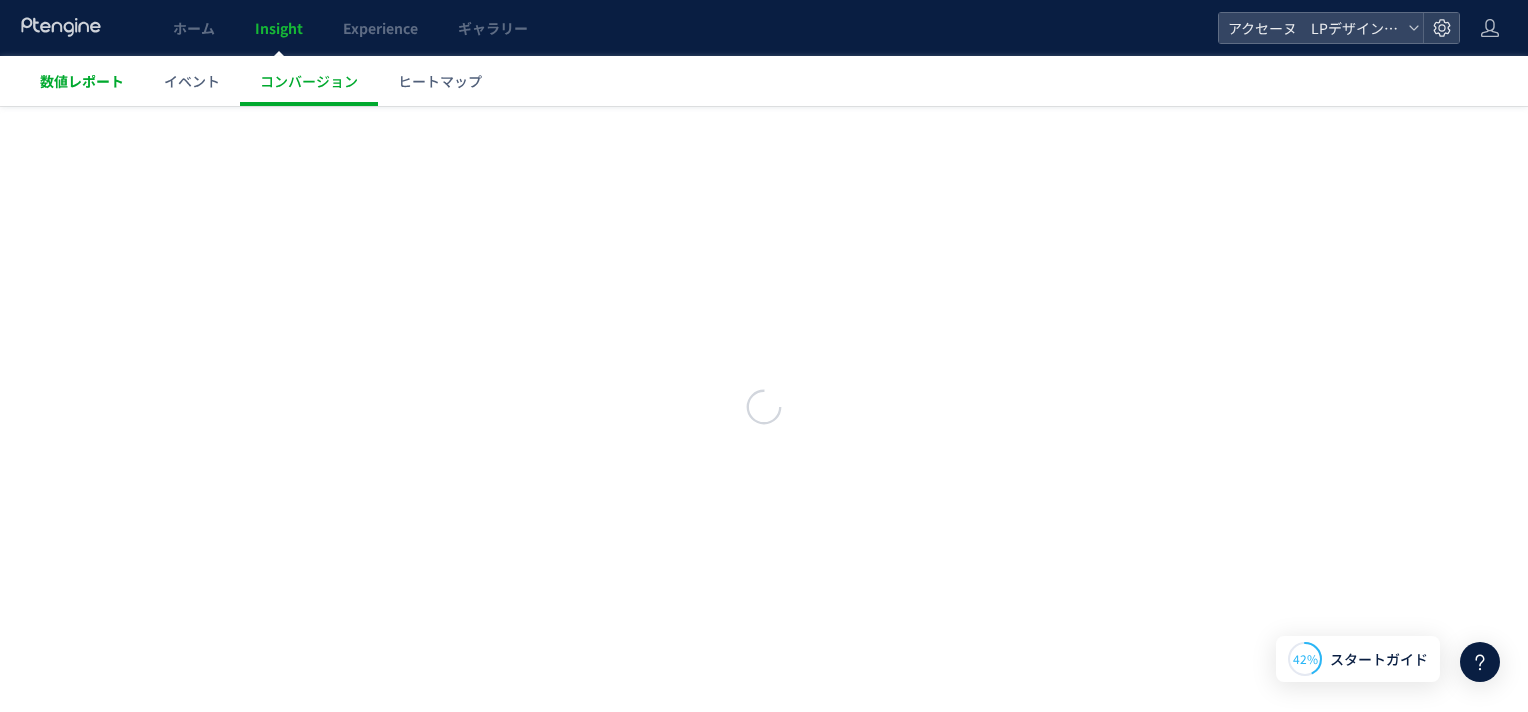 click on "数値レポート" at bounding box center (82, 81) 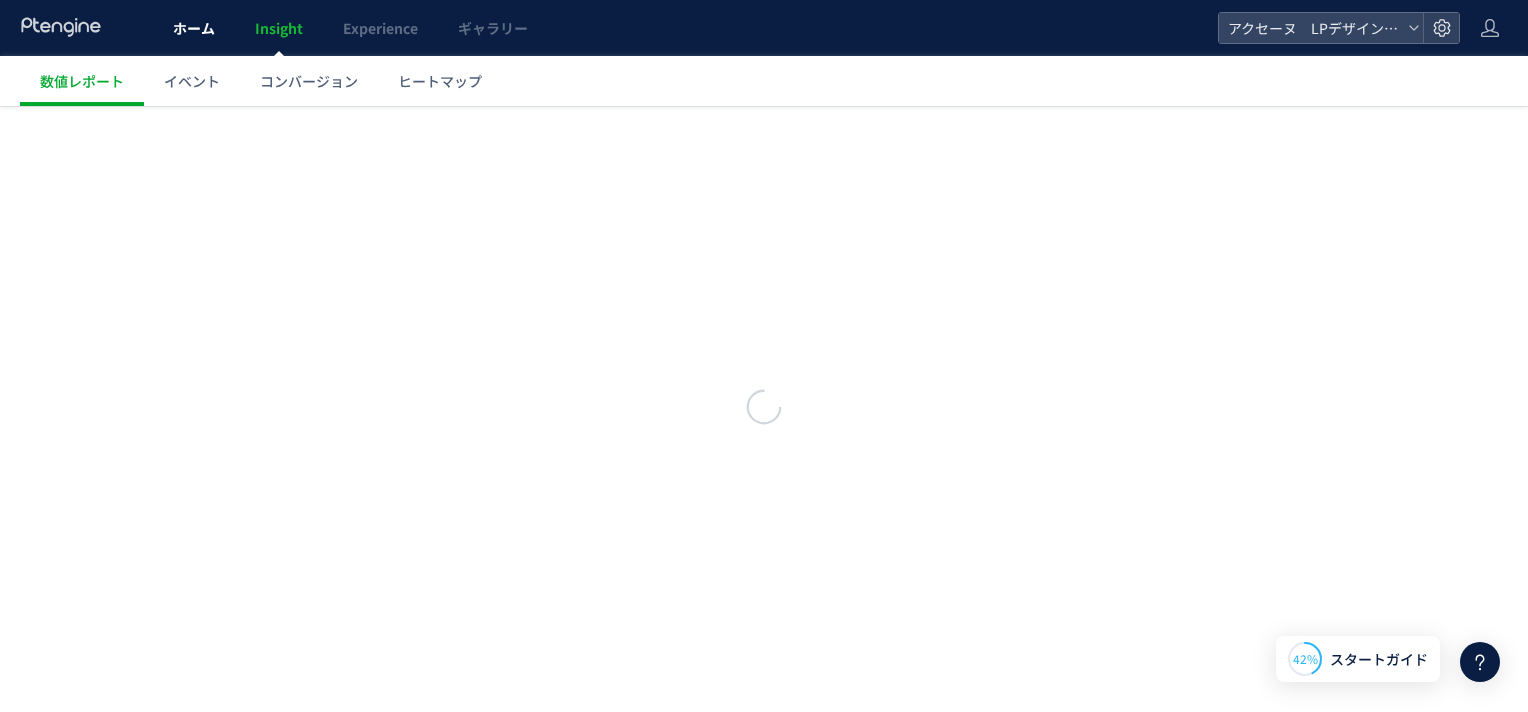 click on "ホーム" at bounding box center [194, 28] 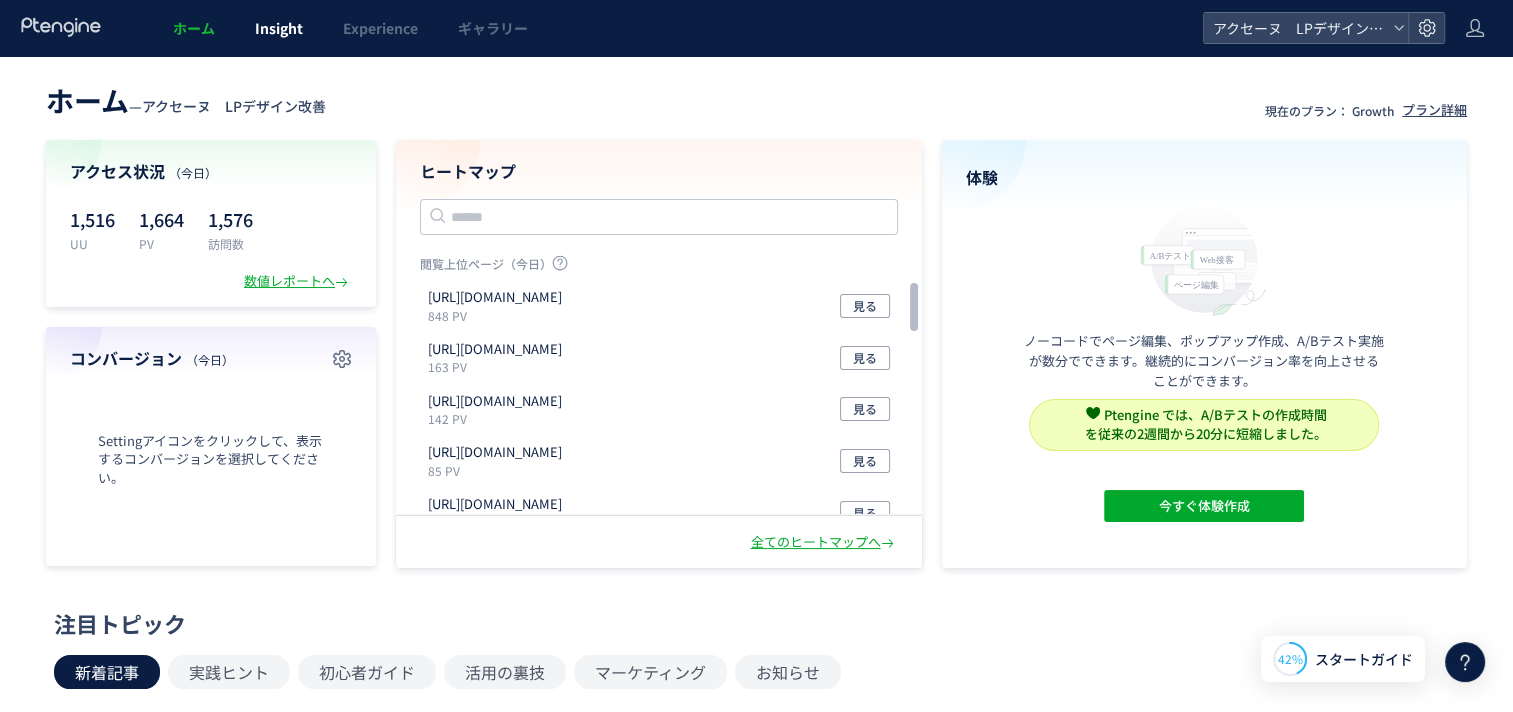 click on "Insight" 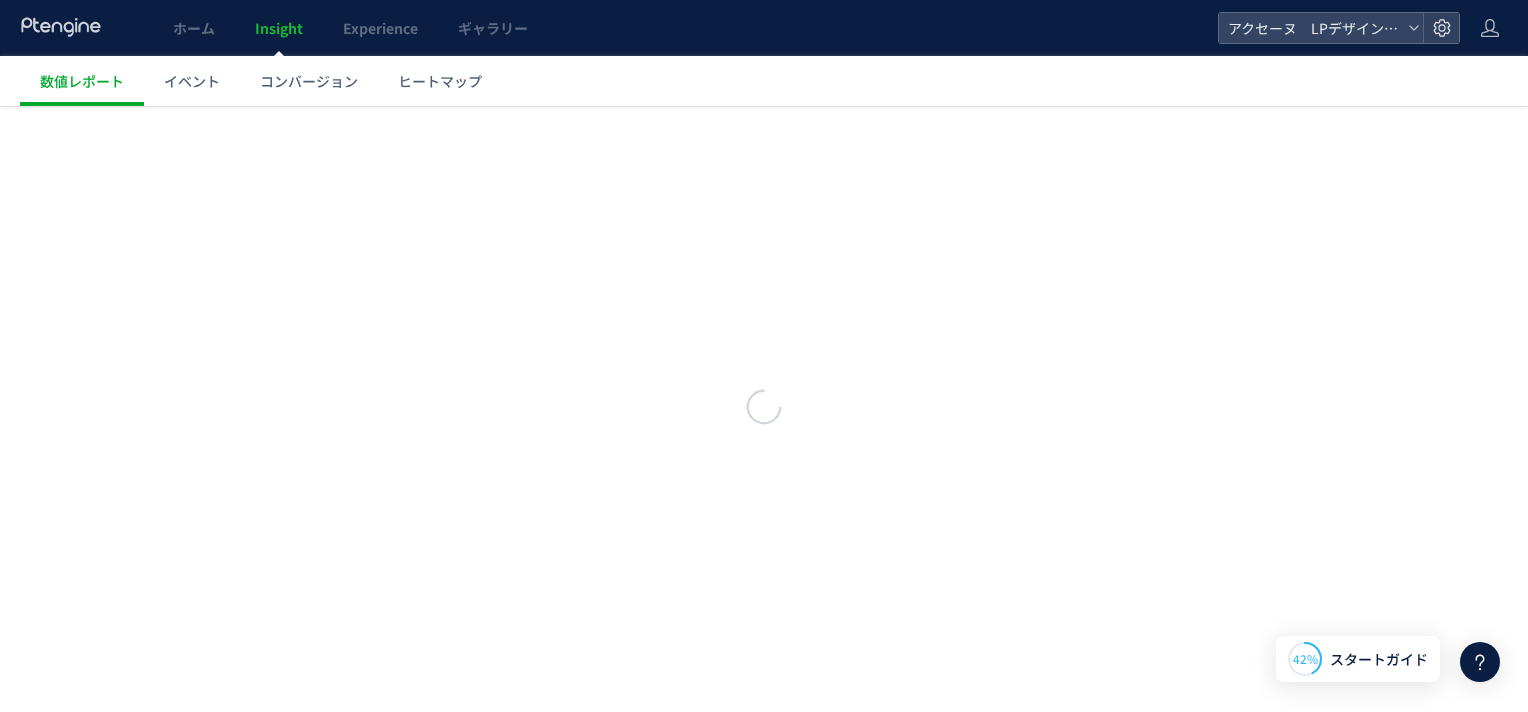 scroll, scrollTop: 0, scrollLeft: 0, axis: both 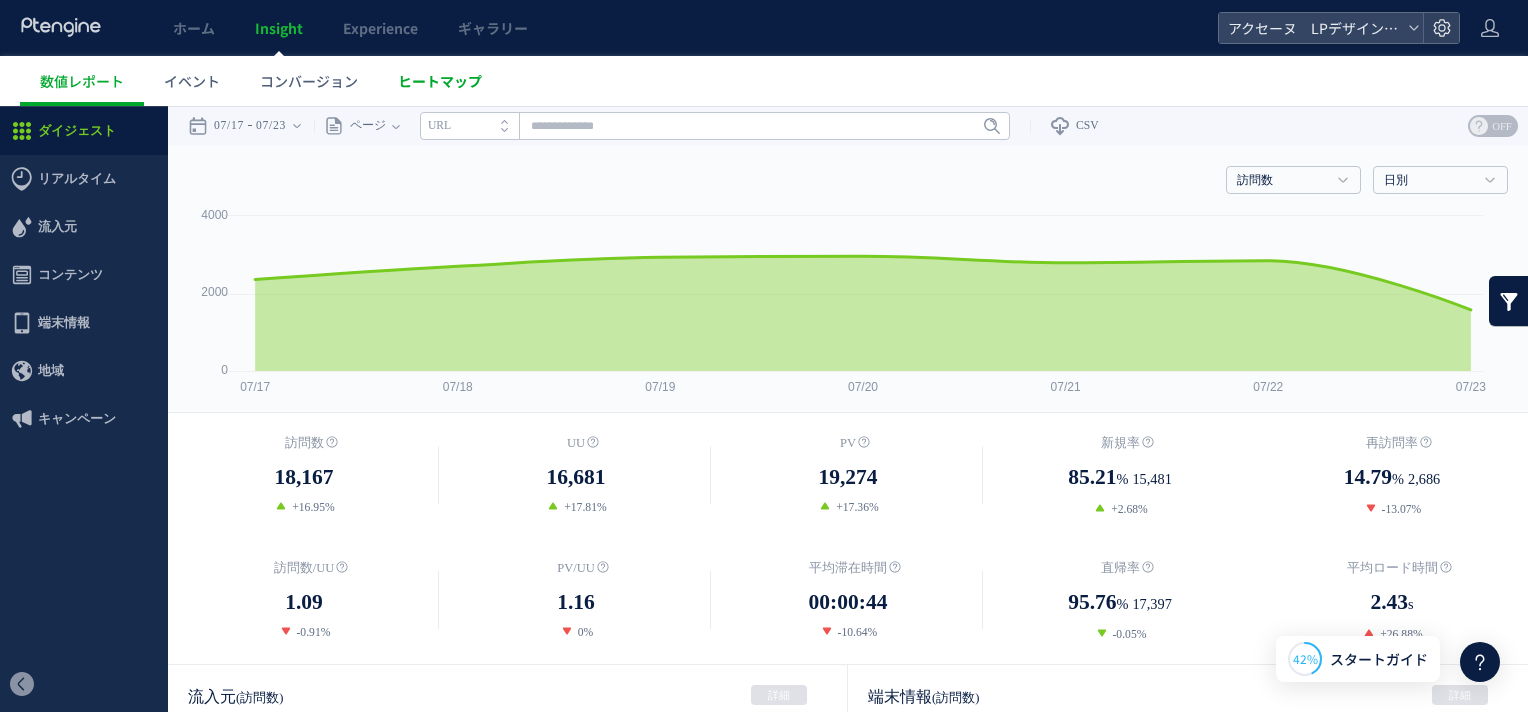click on "ヒートマップ" at bounding box center [440, 81] 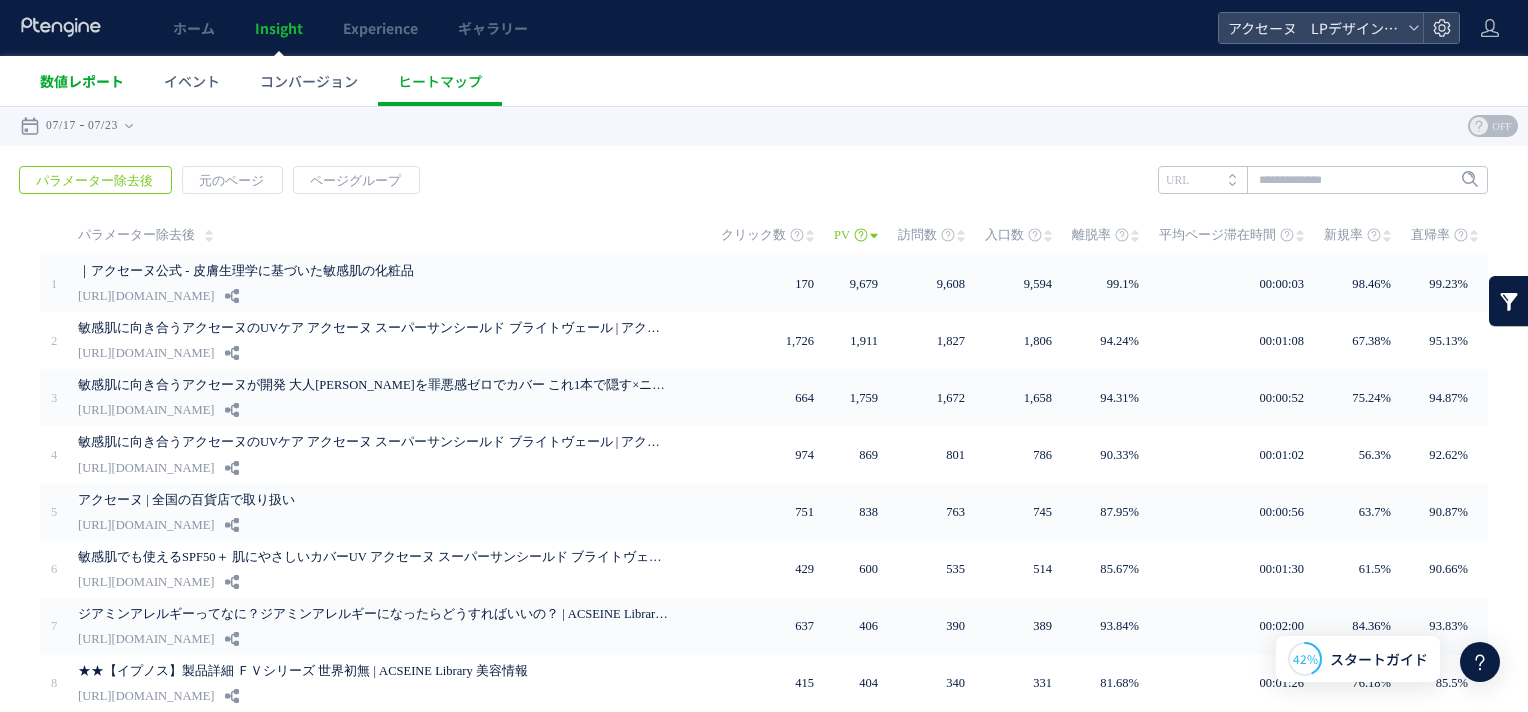 click on "数値レポート" at bounding box center [82, 81] 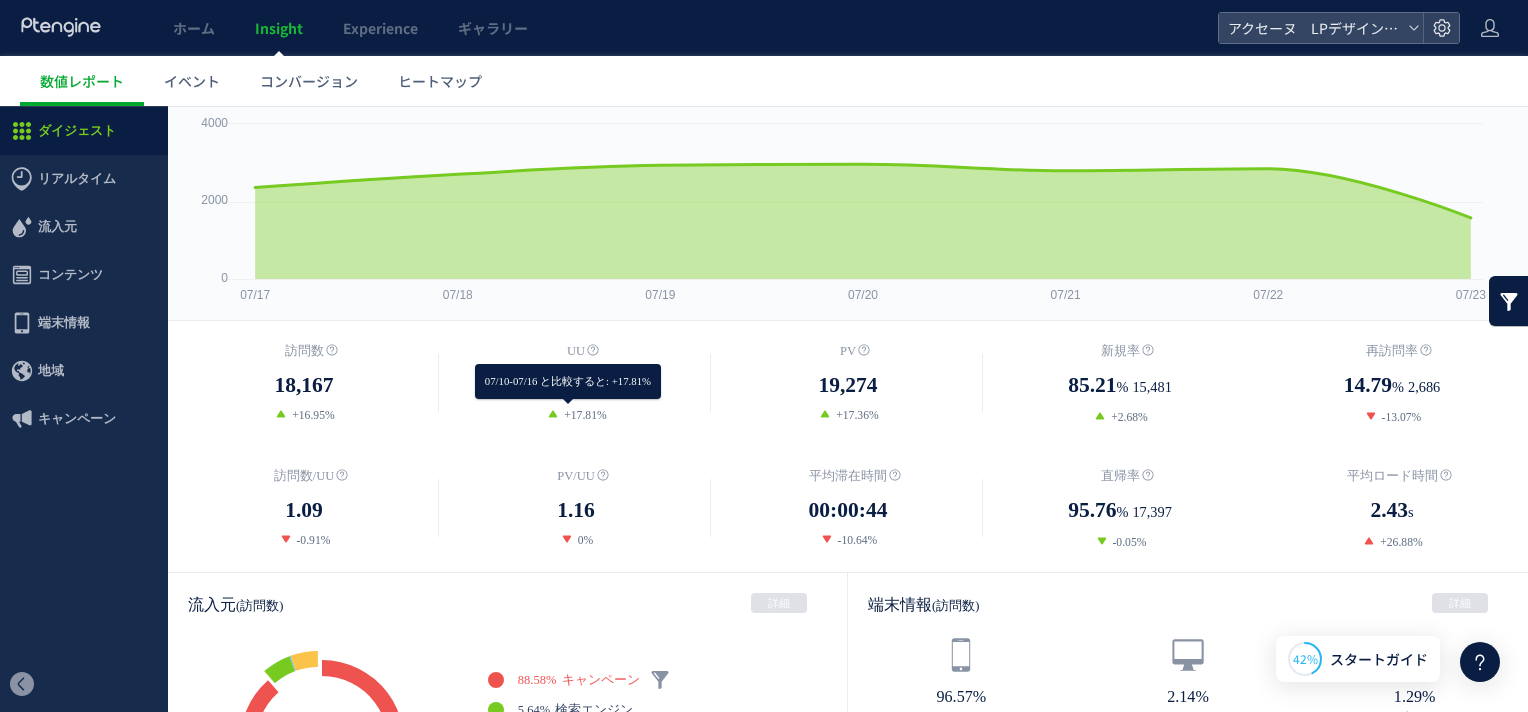 scroll, scrollTop: 0, scrollLeft: 0, axis: both 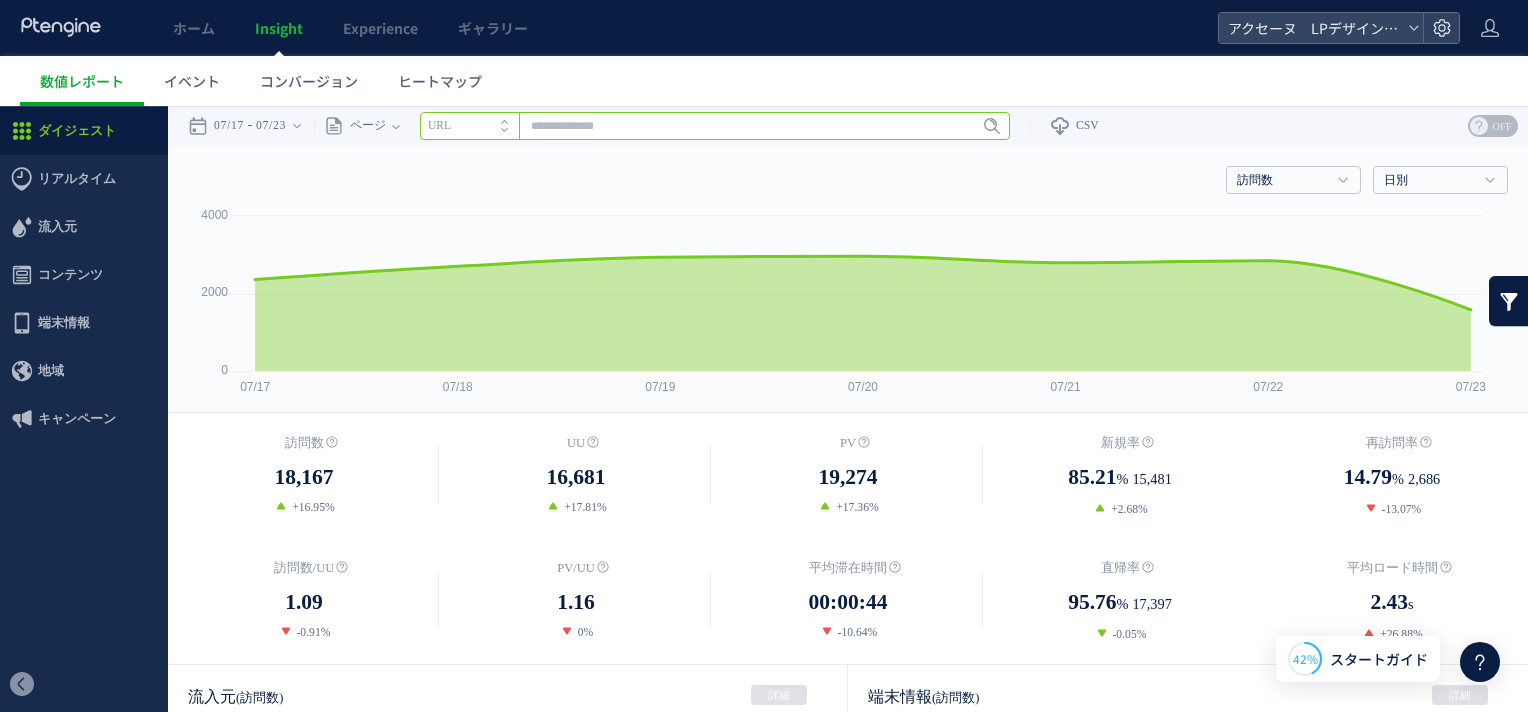click at bounding box center (715, 126) 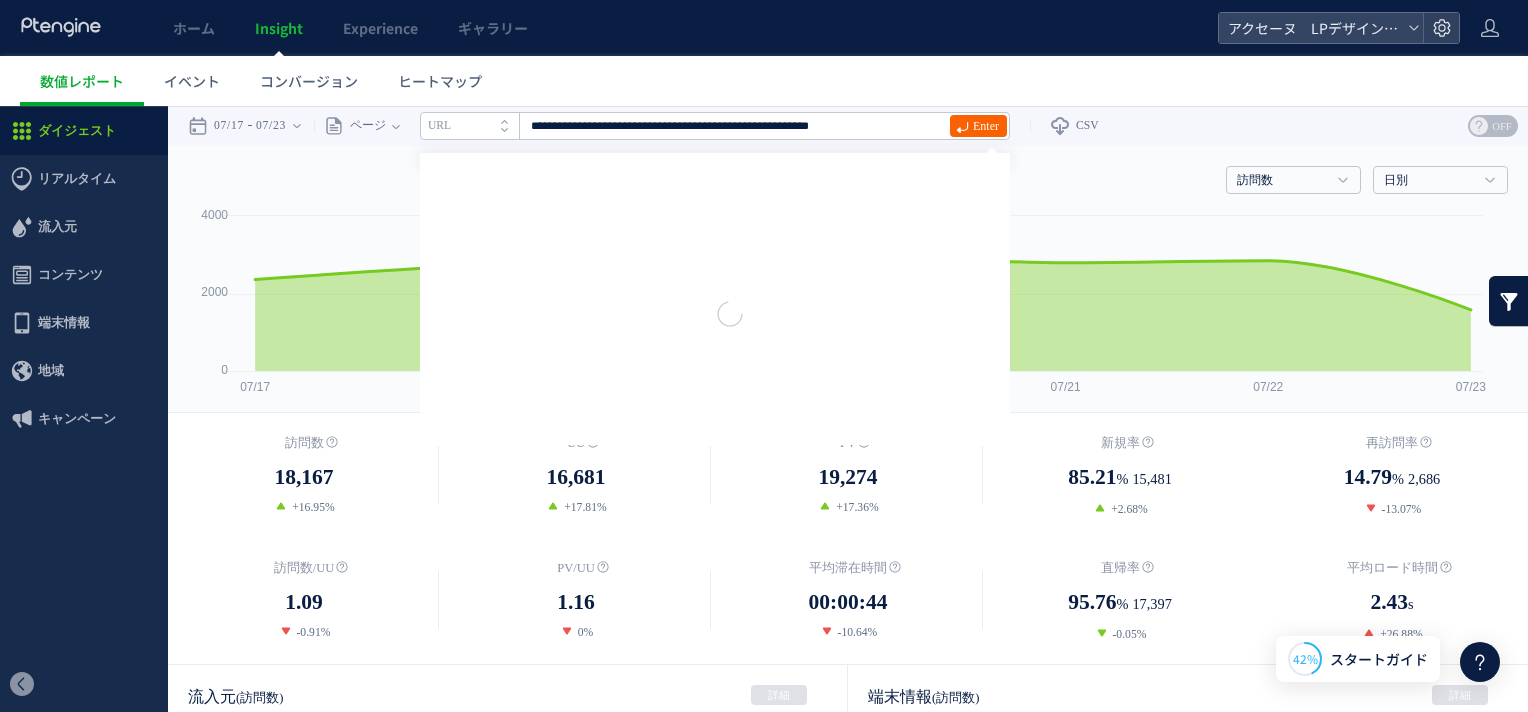 click on "Enter" at bounding box center [986, 126] 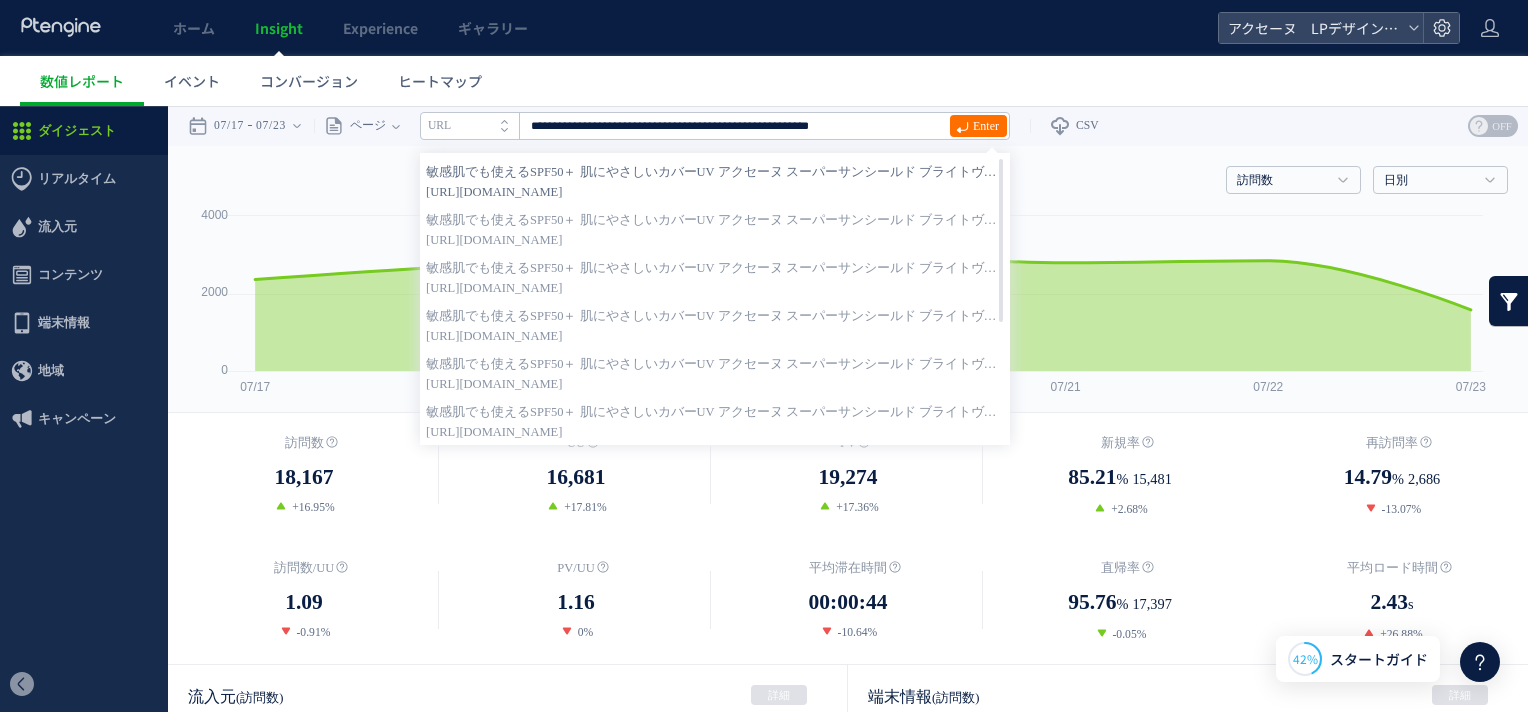 click on "敏感肌でも使えるSPF50＋ 肌にやさしいカバーUV アクセーヌ スーパーサンシールド ブライトヴェール | アクセーヌ" at bounding box center (715, 172) 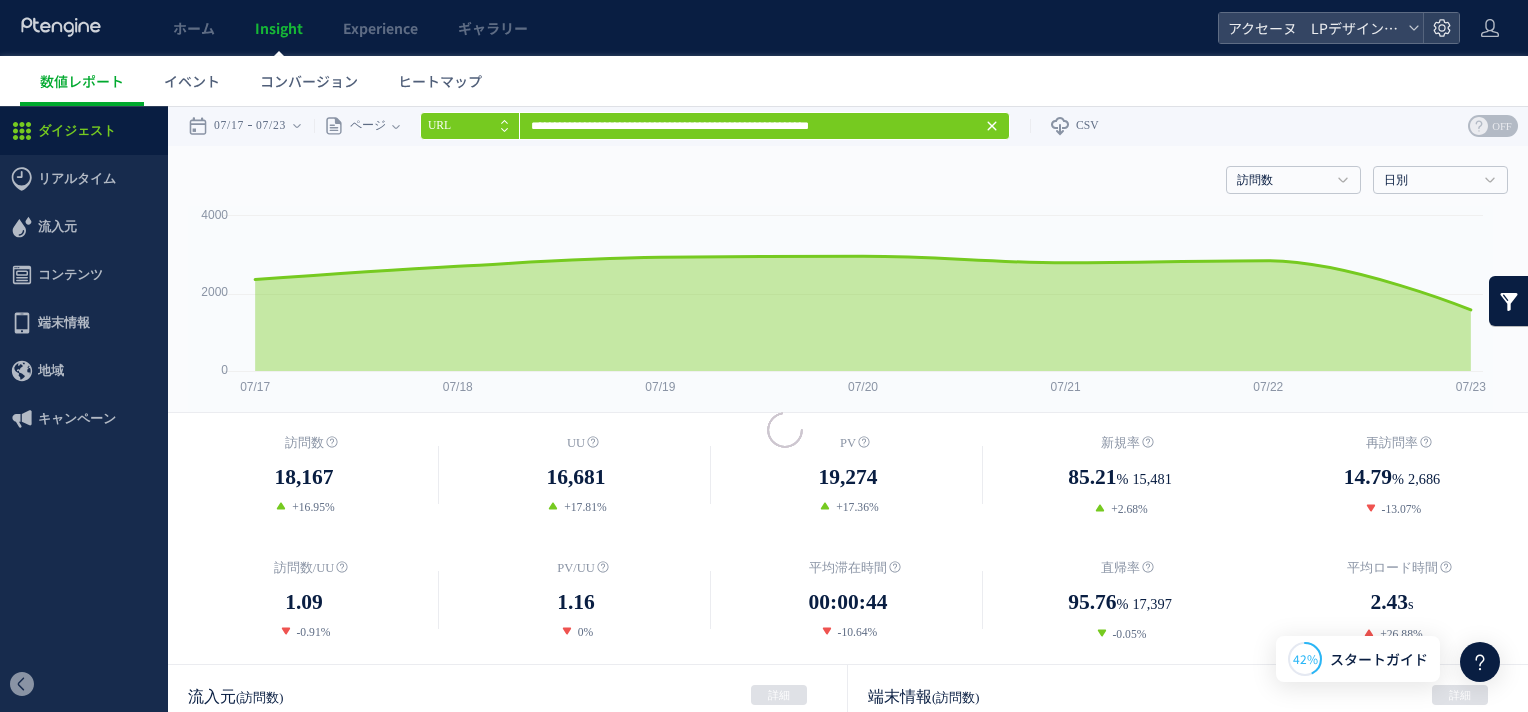 type on "**********" 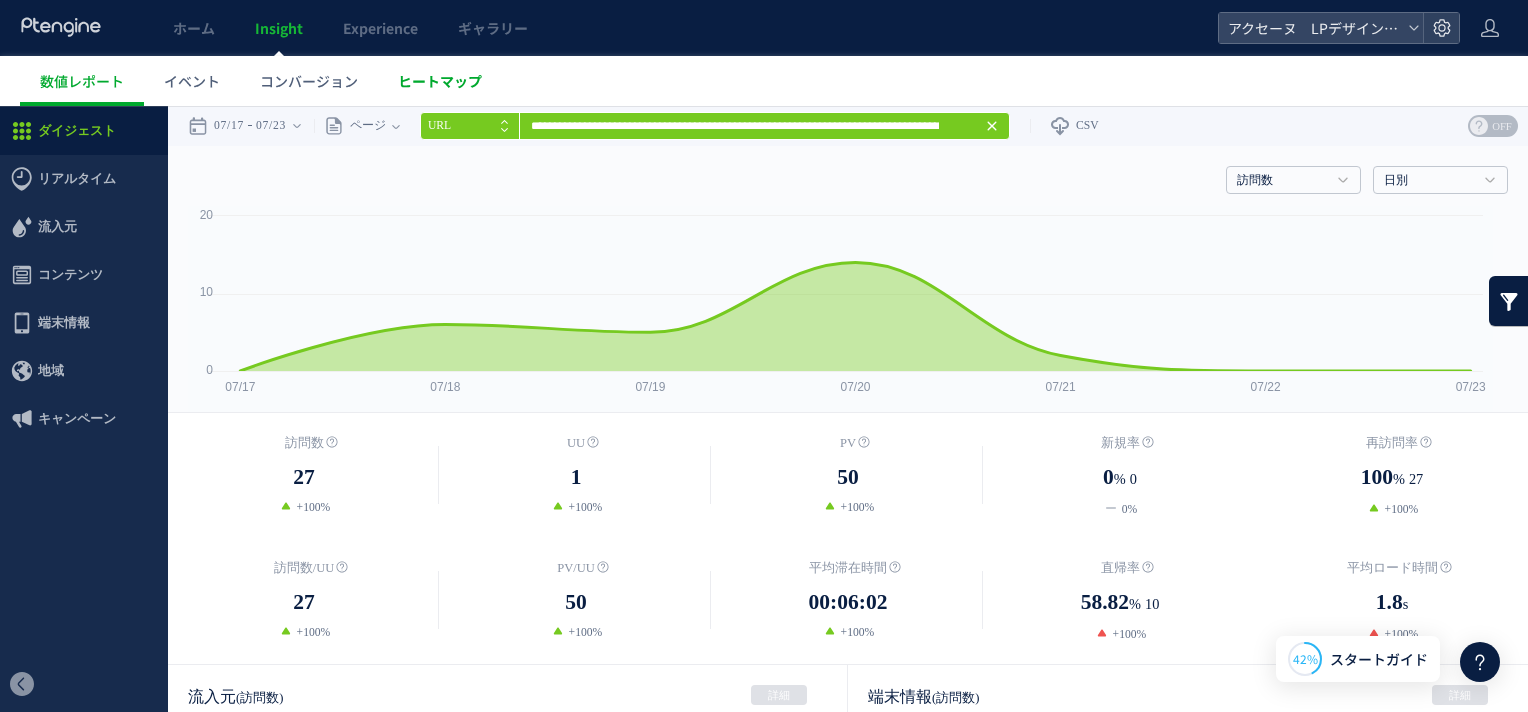 click on "ヒートマップ" at bounding box center (440, 81) 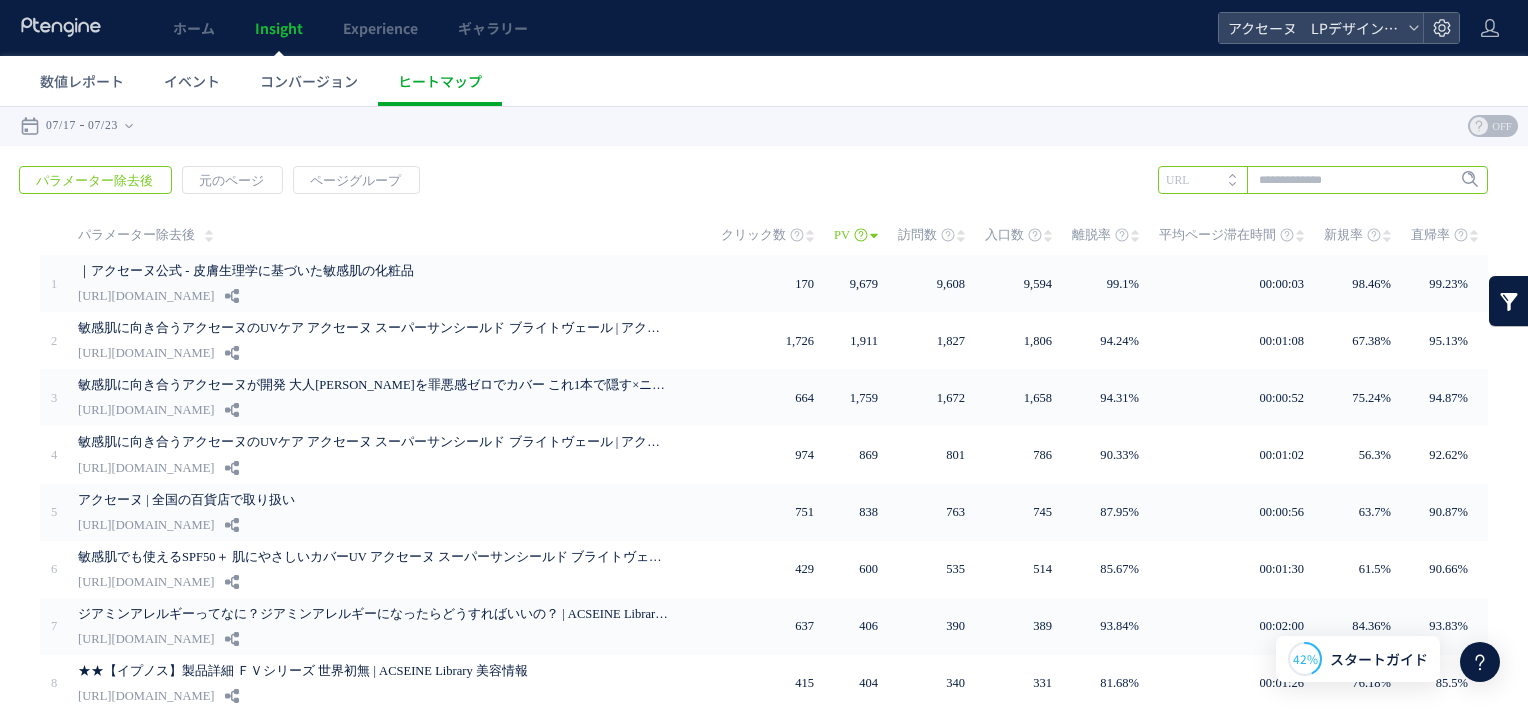 click at bounding box center (1323, 180) 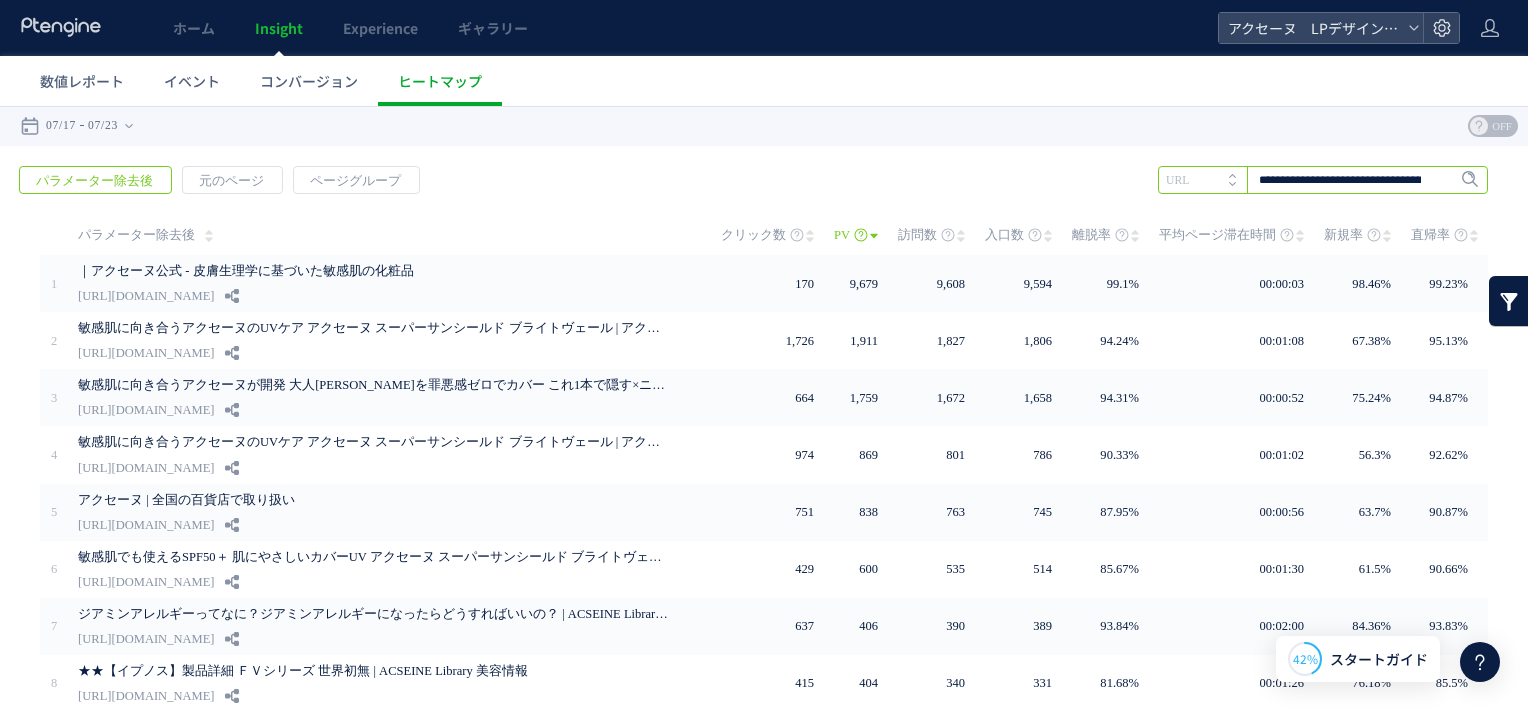 scroll, scrollTop: 0, scrollLeft: 173, axis: horizontal 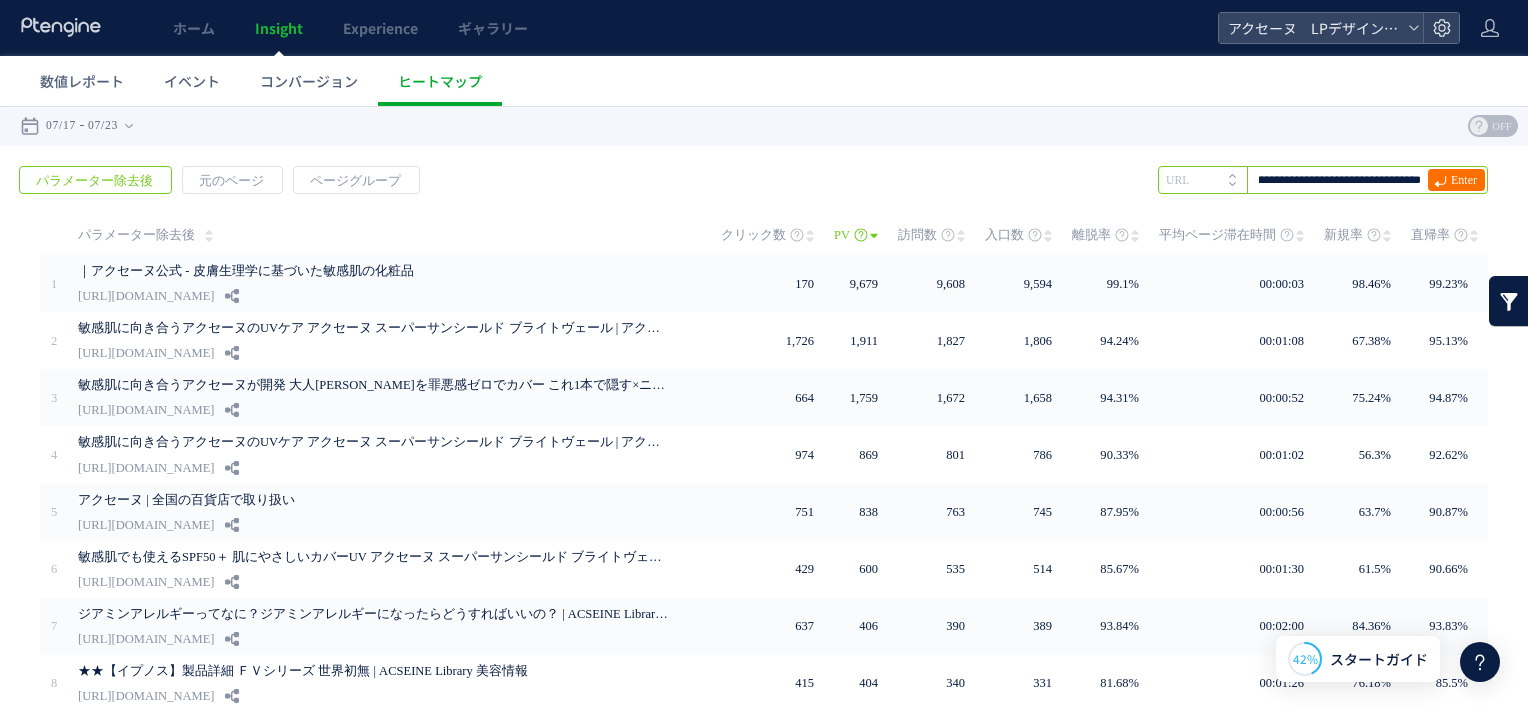 type on "**********" 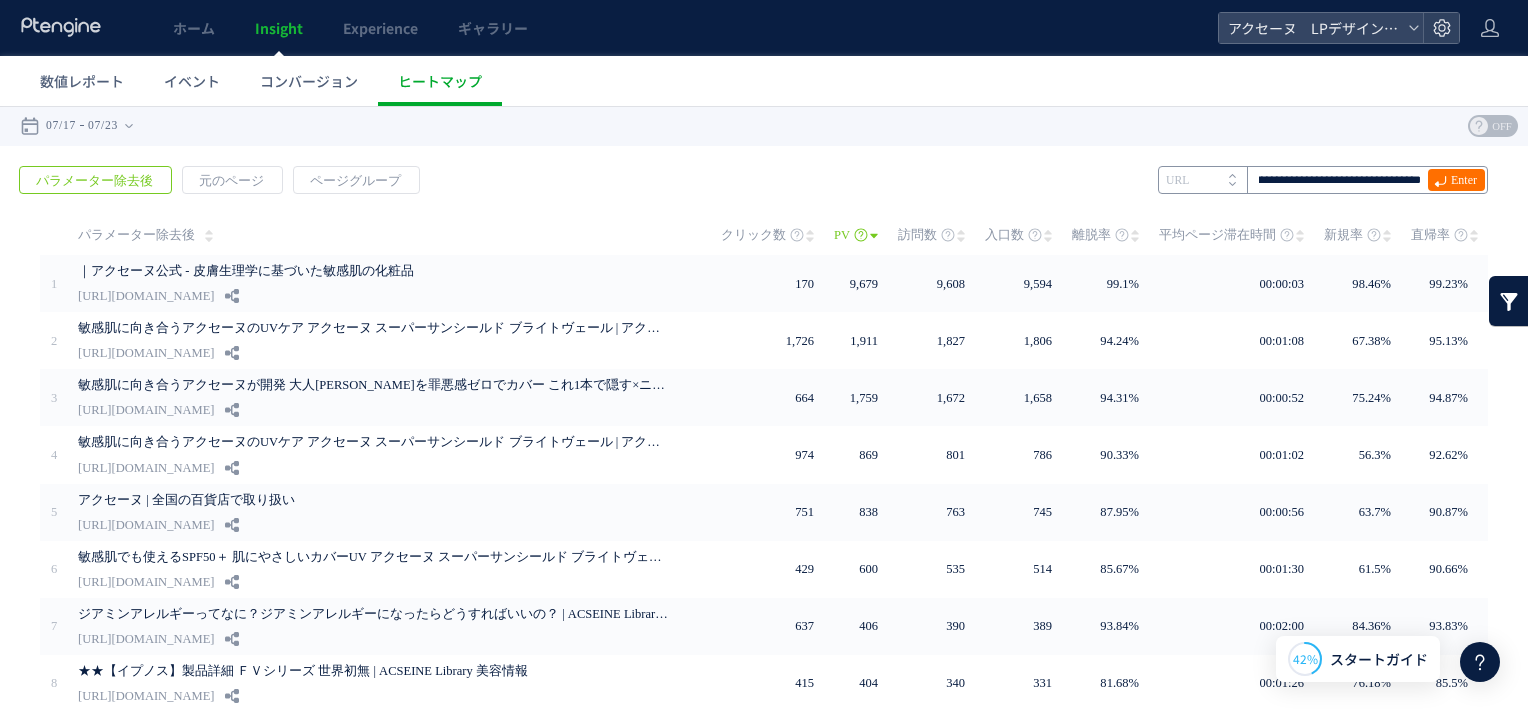 scroll, scrollTop: 0, scrollLeft: 0, axis: both 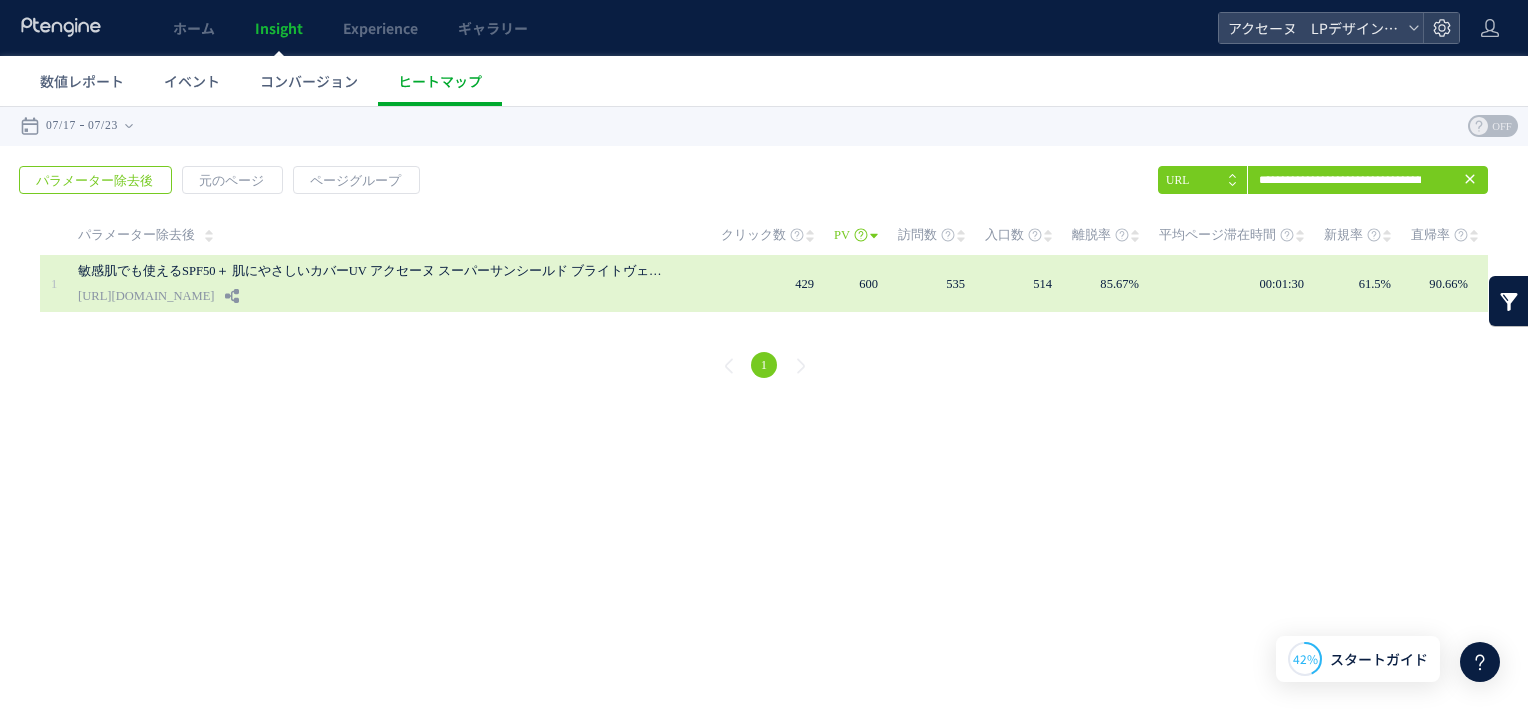 click on "敏感肌でも使えるSPF50＋ 肌にやさしいカバーUV アクセーヌ スーパーサンシールド ブライトヴェール | アクセーヌ" at bounding box center [373, 271] 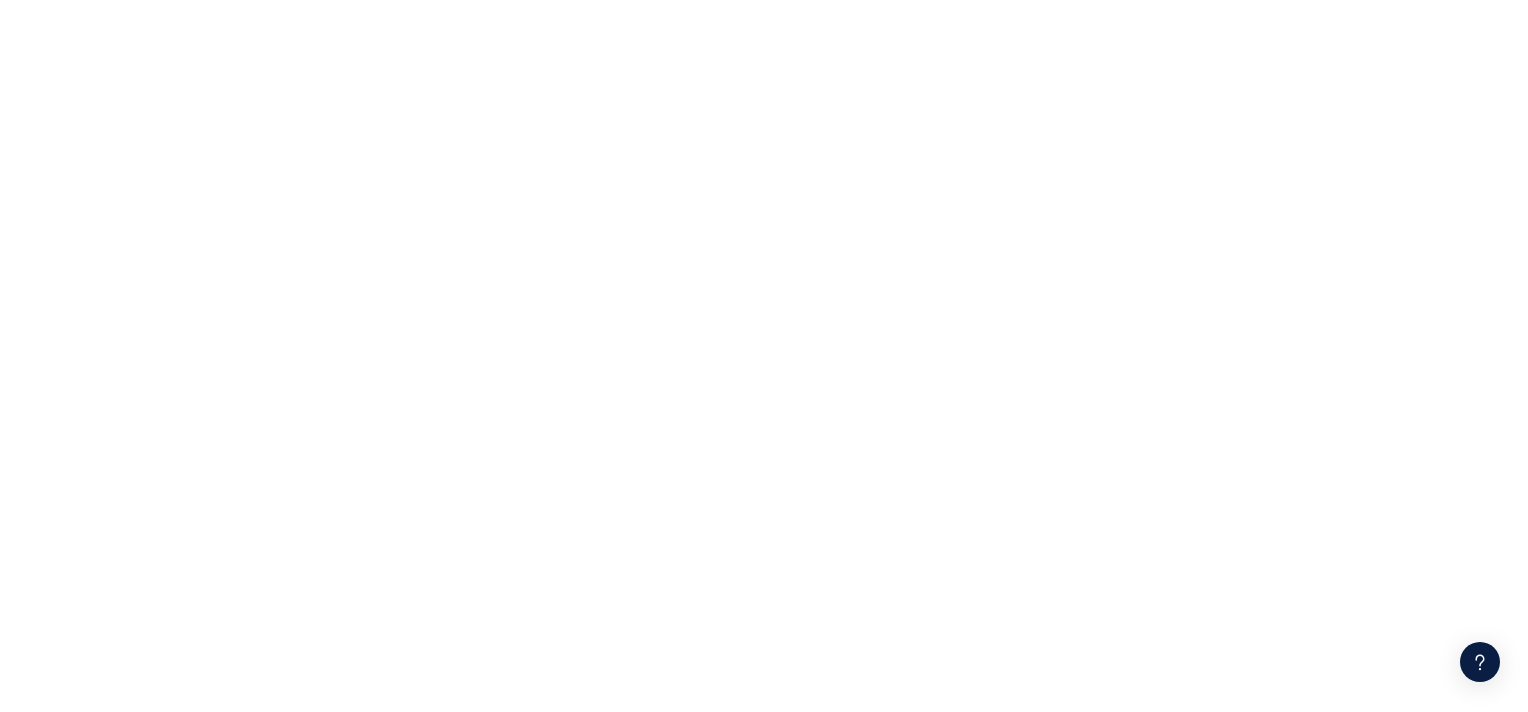 scroll, scrollTop: 0, scrollLeft: 0, axis: both 